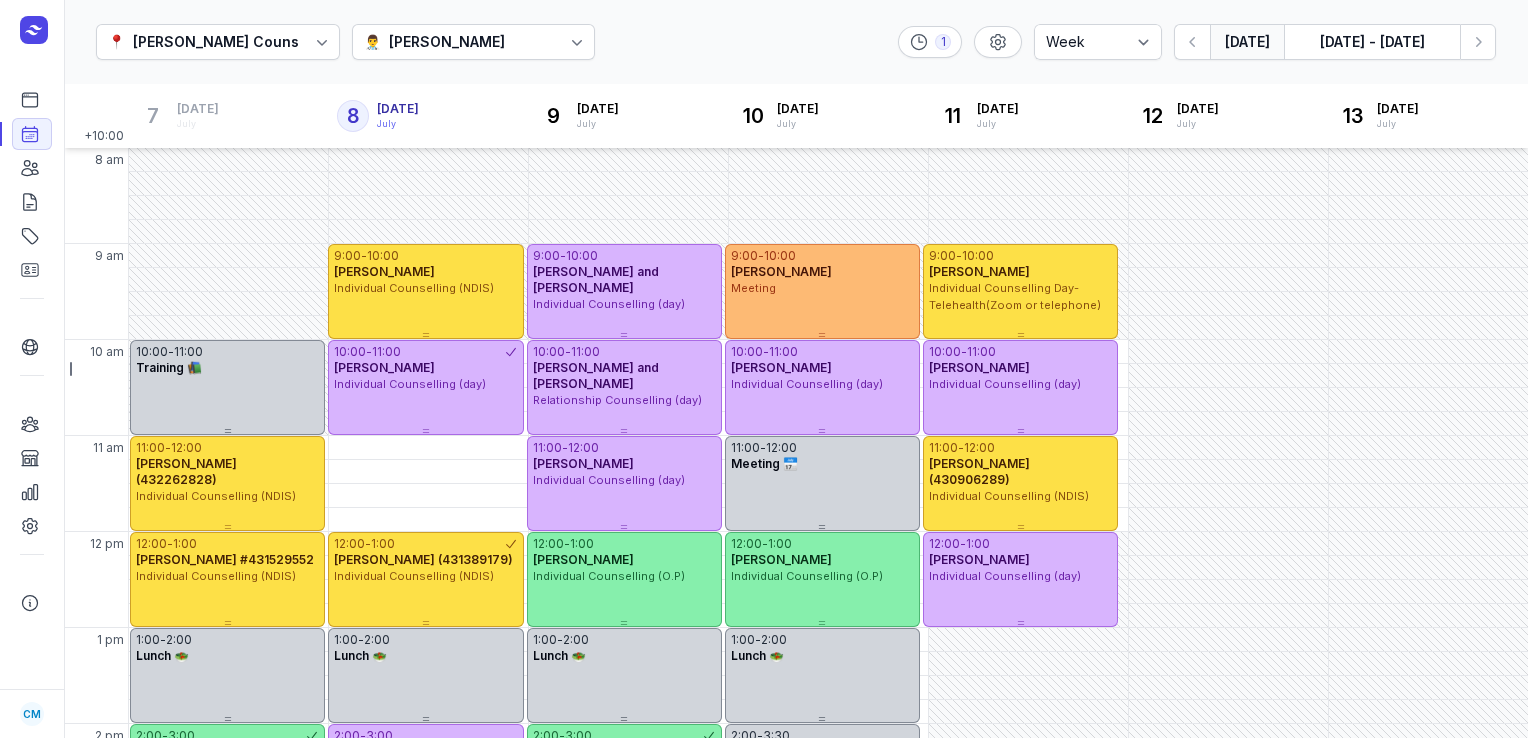 select on "week" 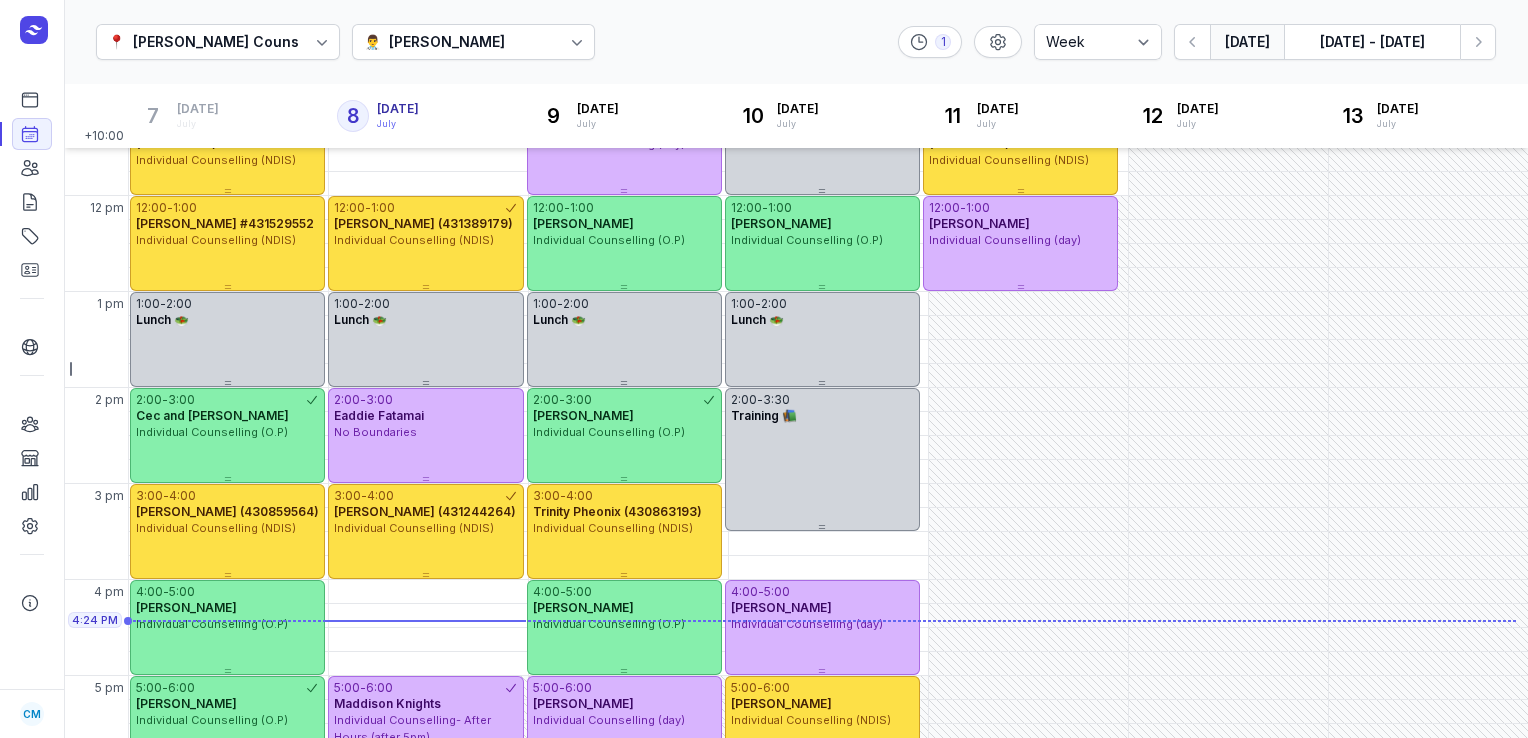 scroll, scrollTop: 0, scrollLeft: 0, axis: both 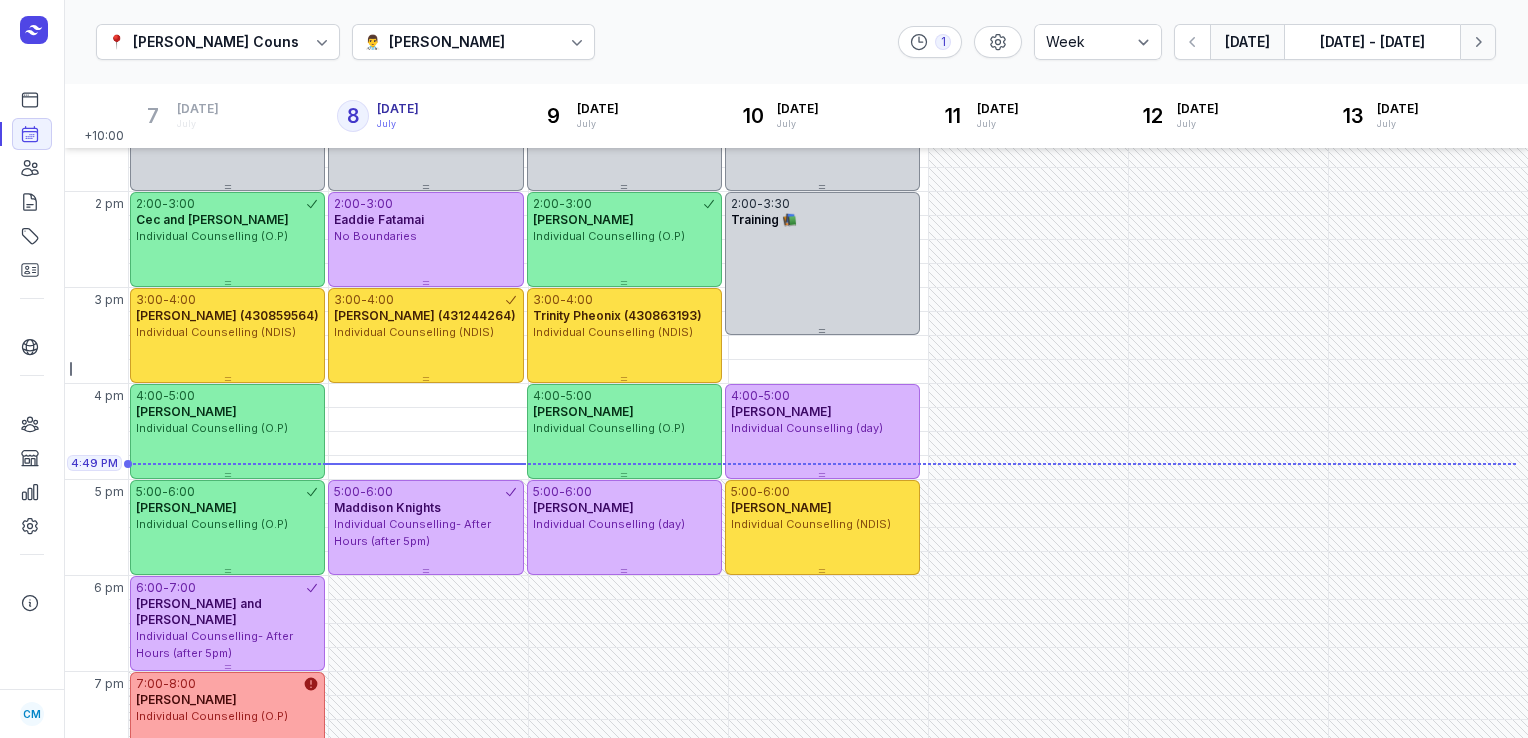 click 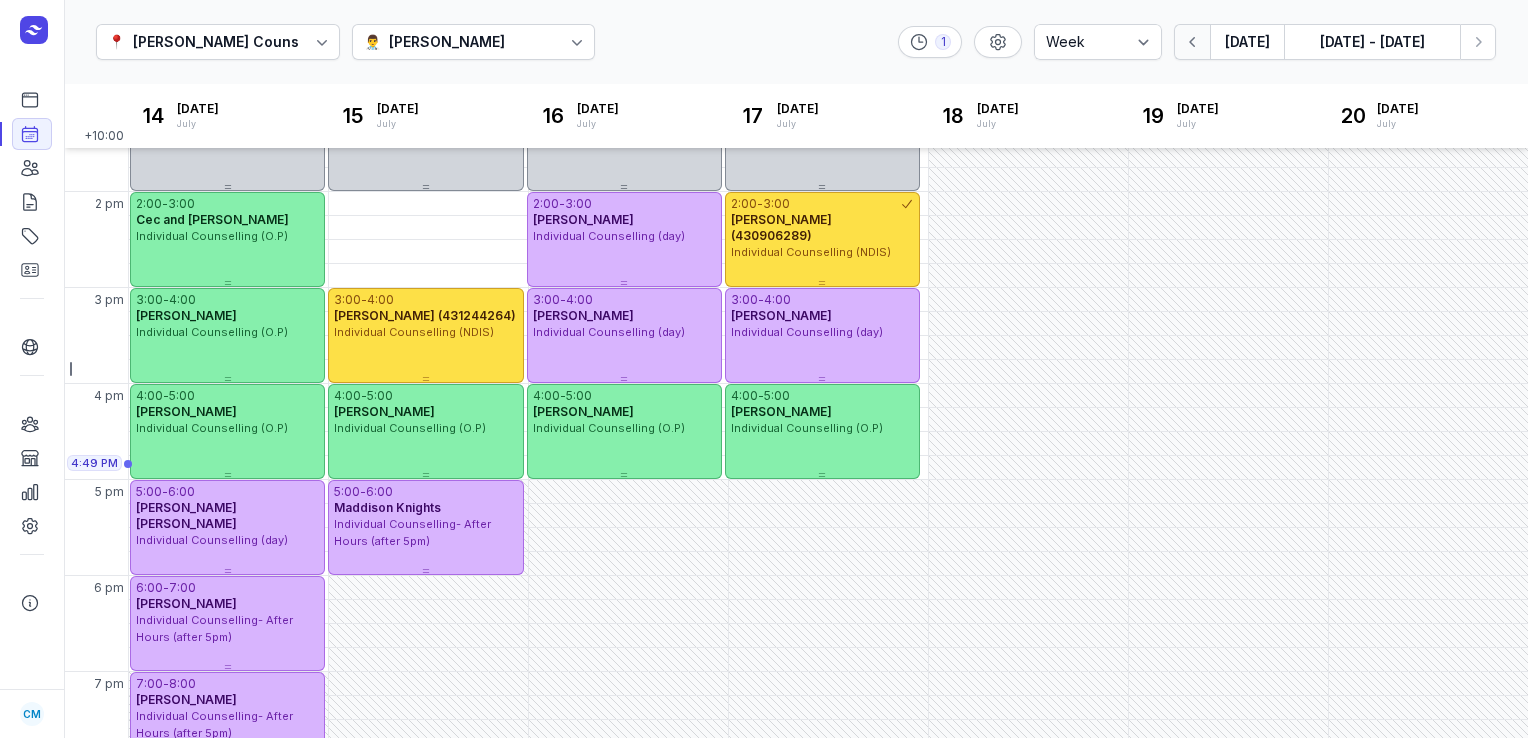 click 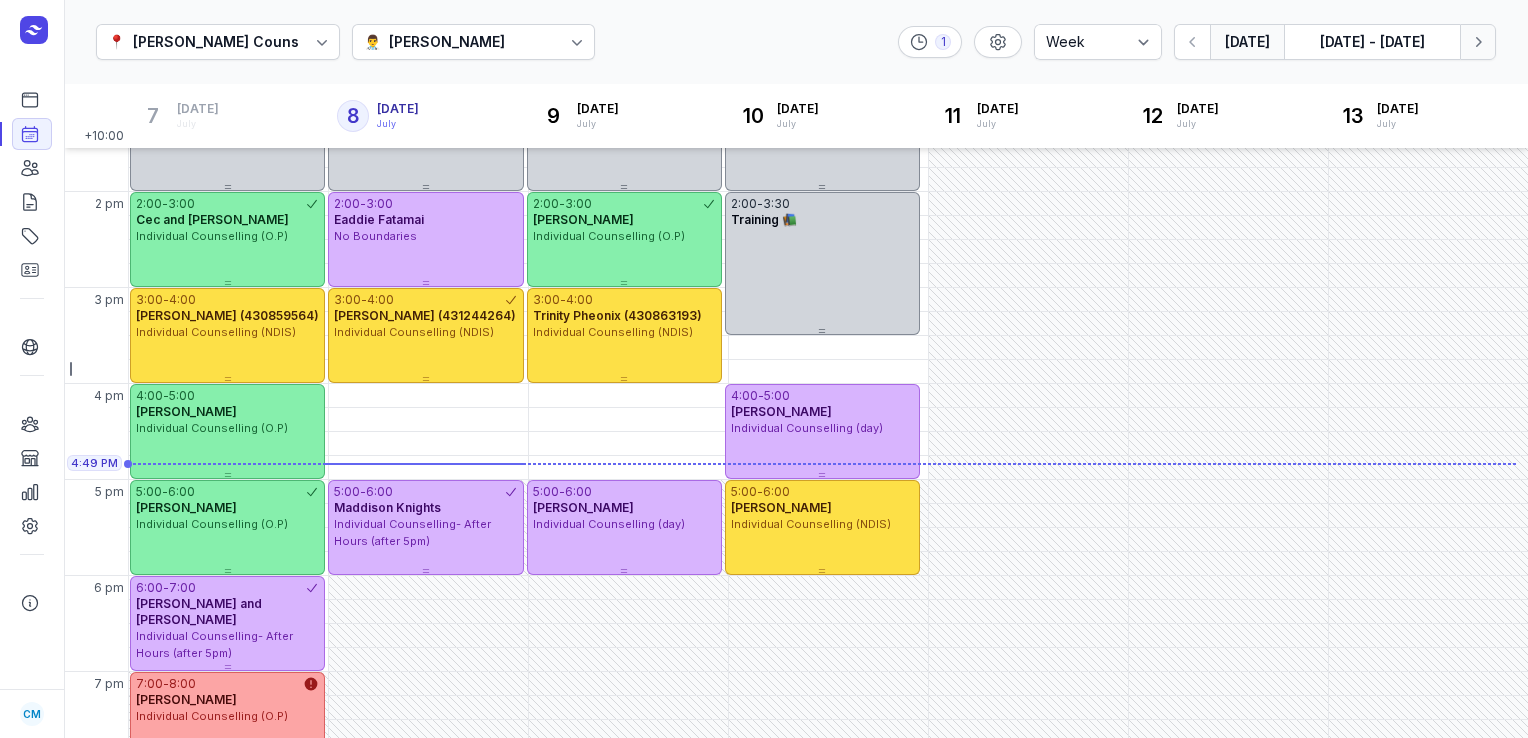 click on "Next week" 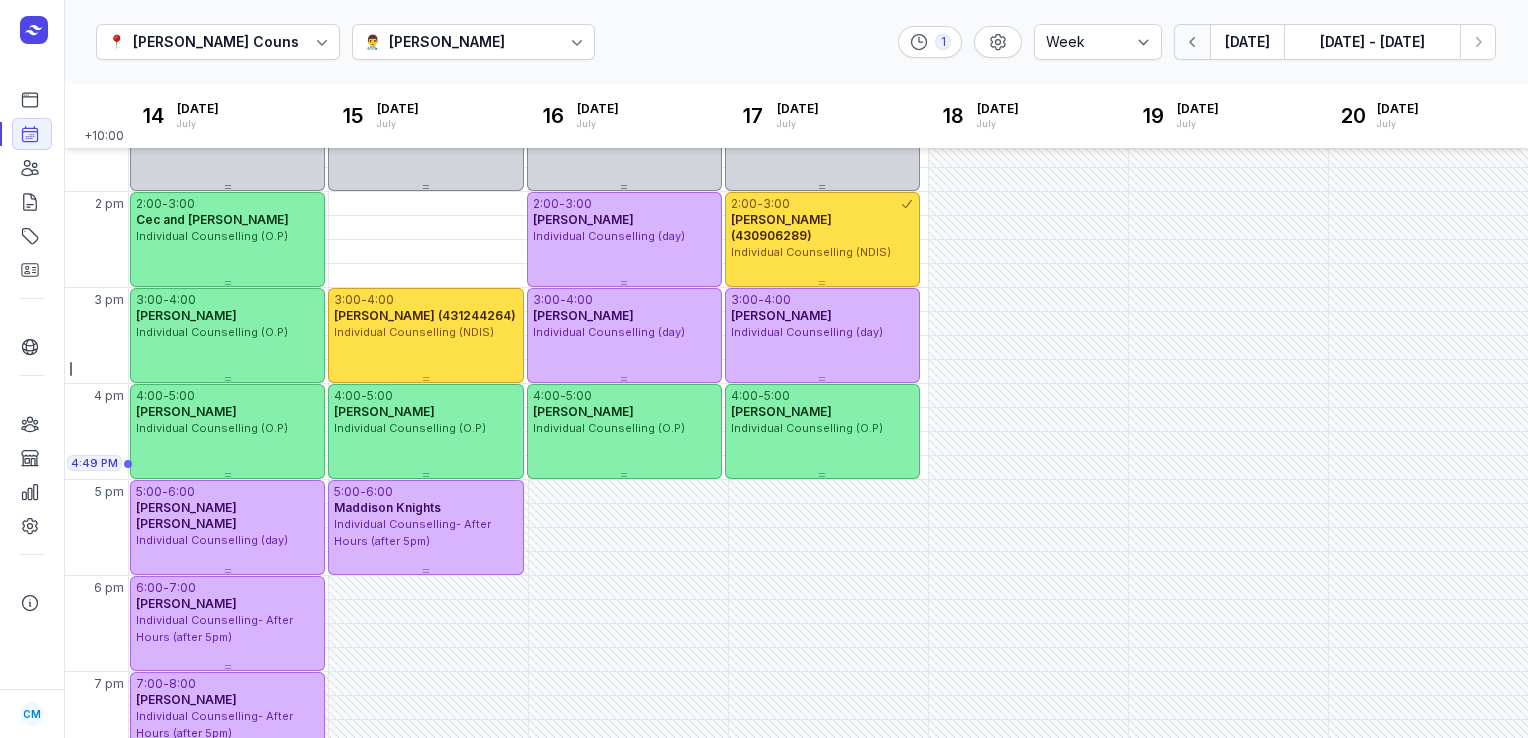 click 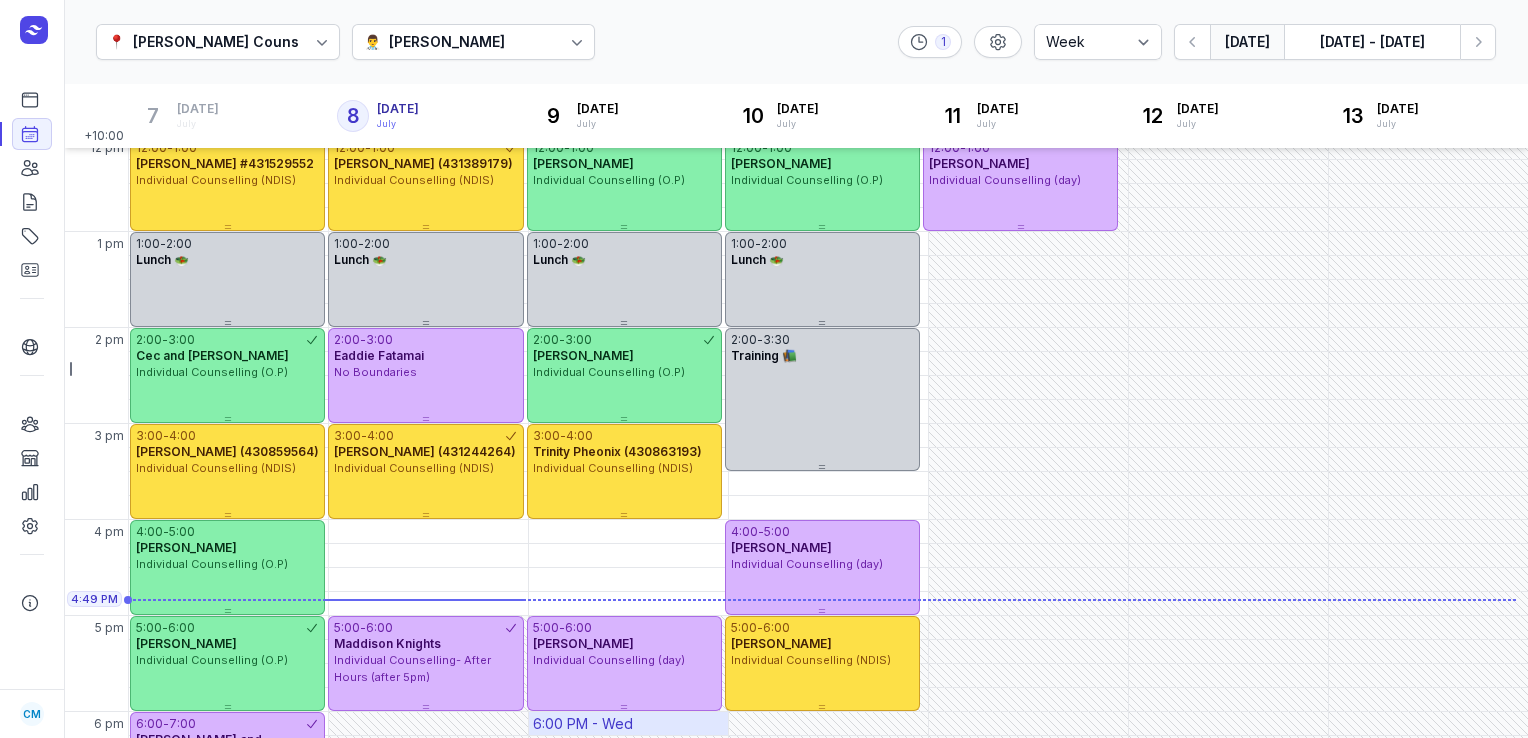 scroll, scrollTop: 420, scrollLeft: 0, axis: vertical 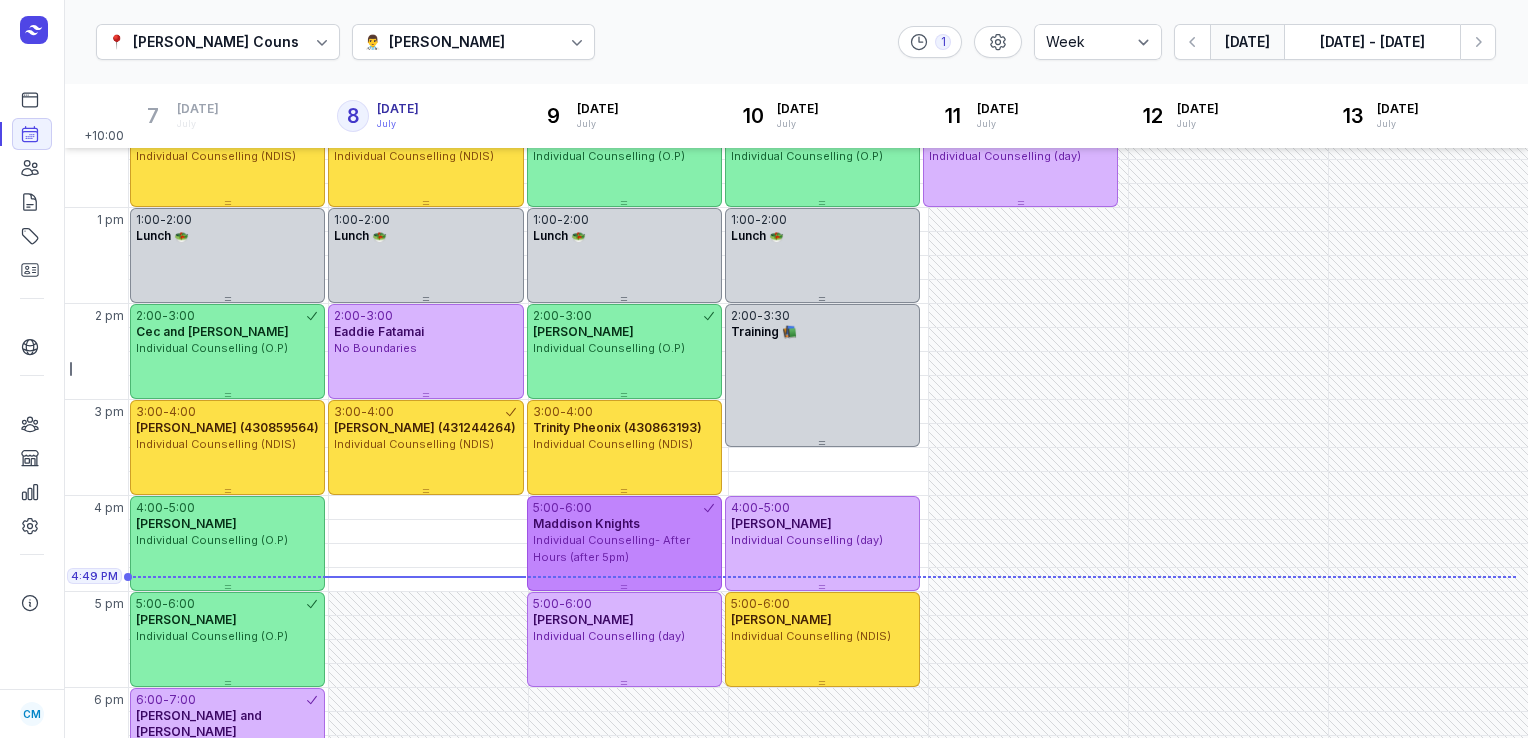 drag, startPoint x: 398, startPoint y: 650, endPoint x: 580, endPoint y: 560, distance: 203.03694 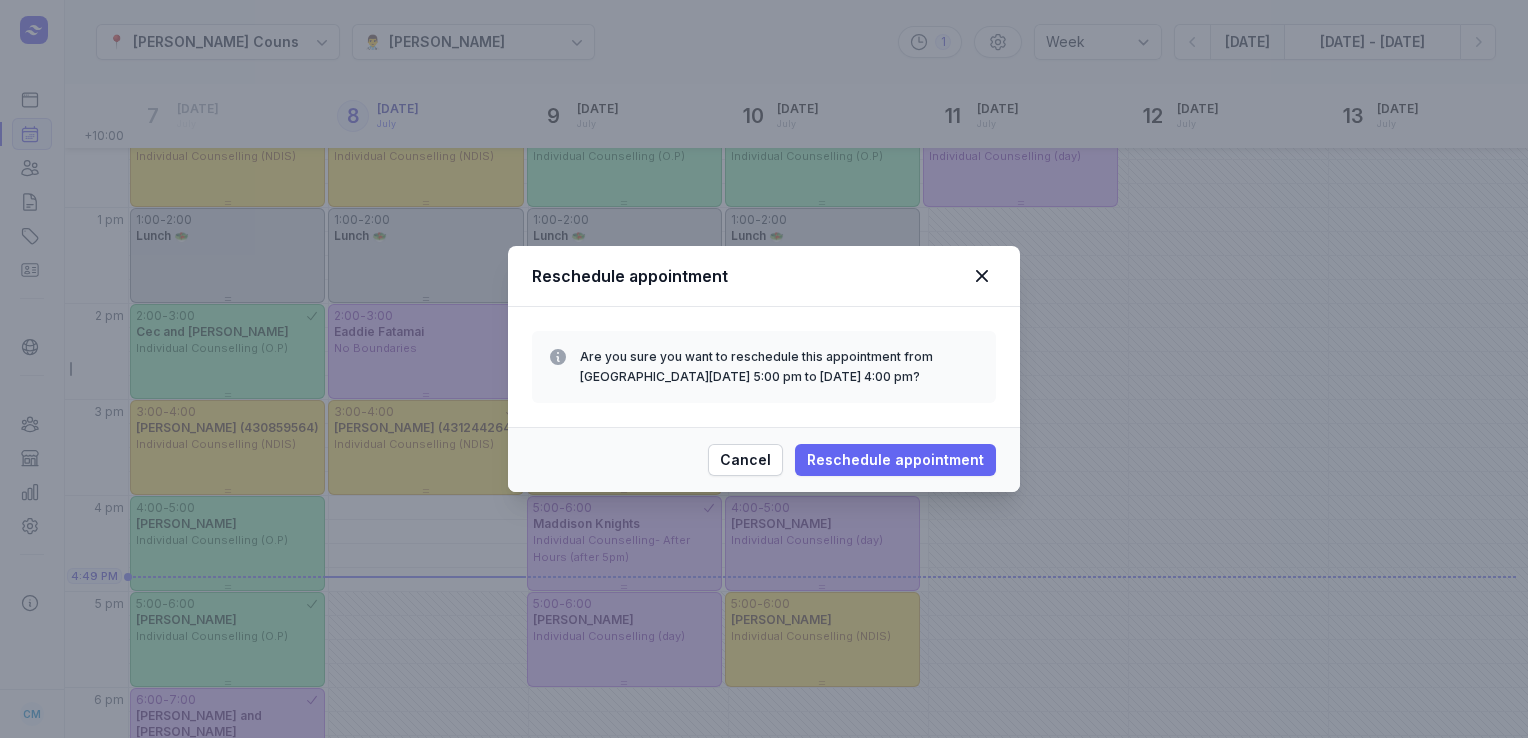 click on "Reschedule appointment" at bounding box center (895, 460) 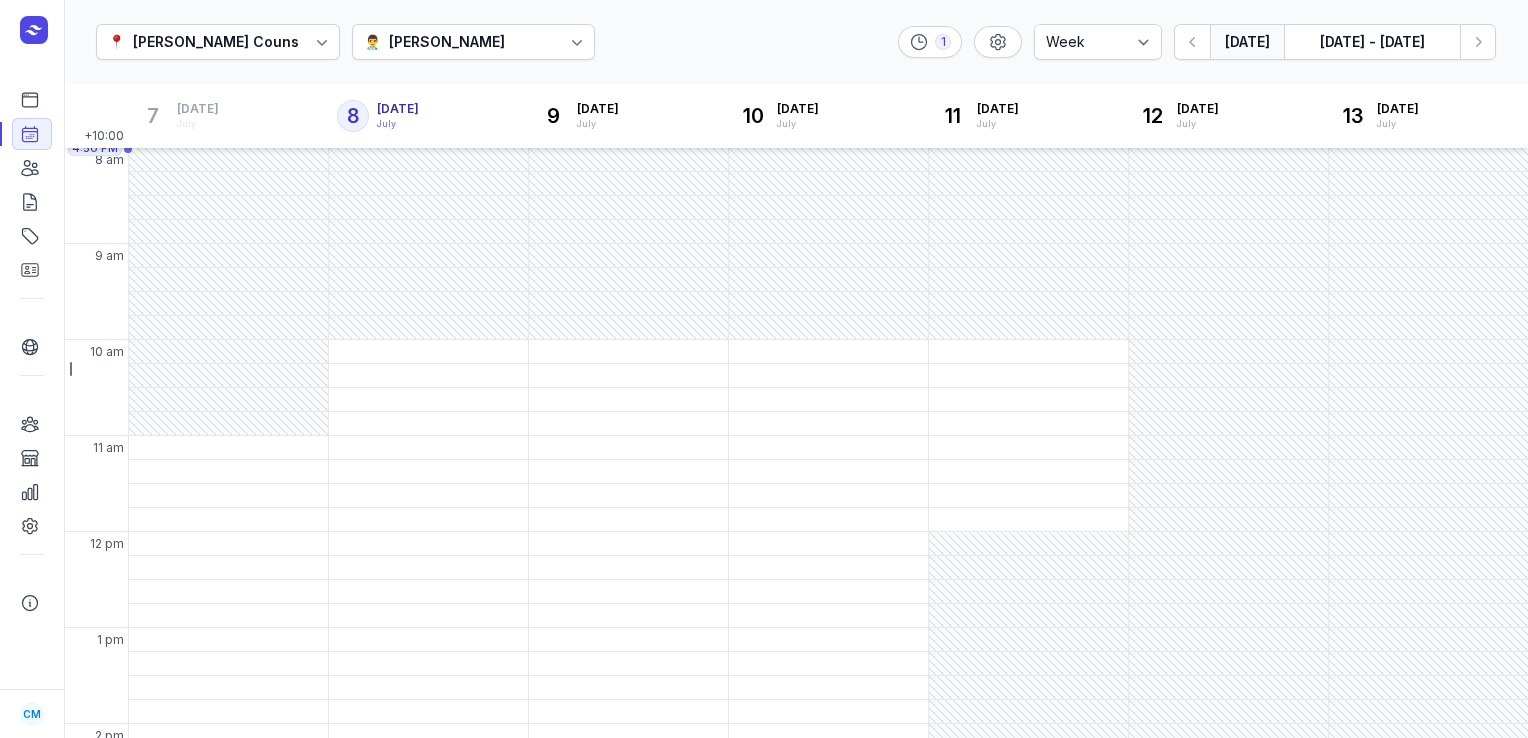select on "week" 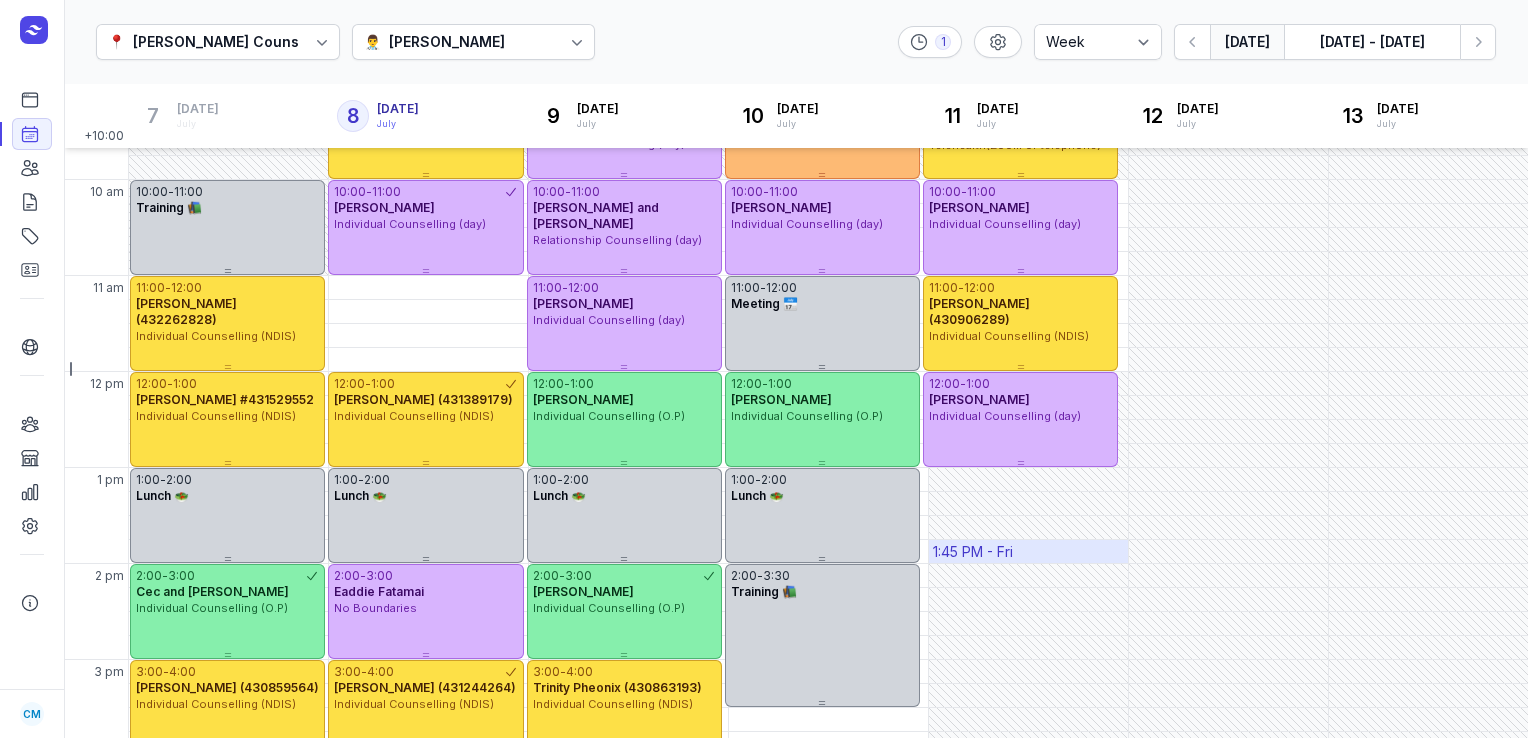 scroll, scrollTop: 154, scrollLeft: 0, axis: vertical 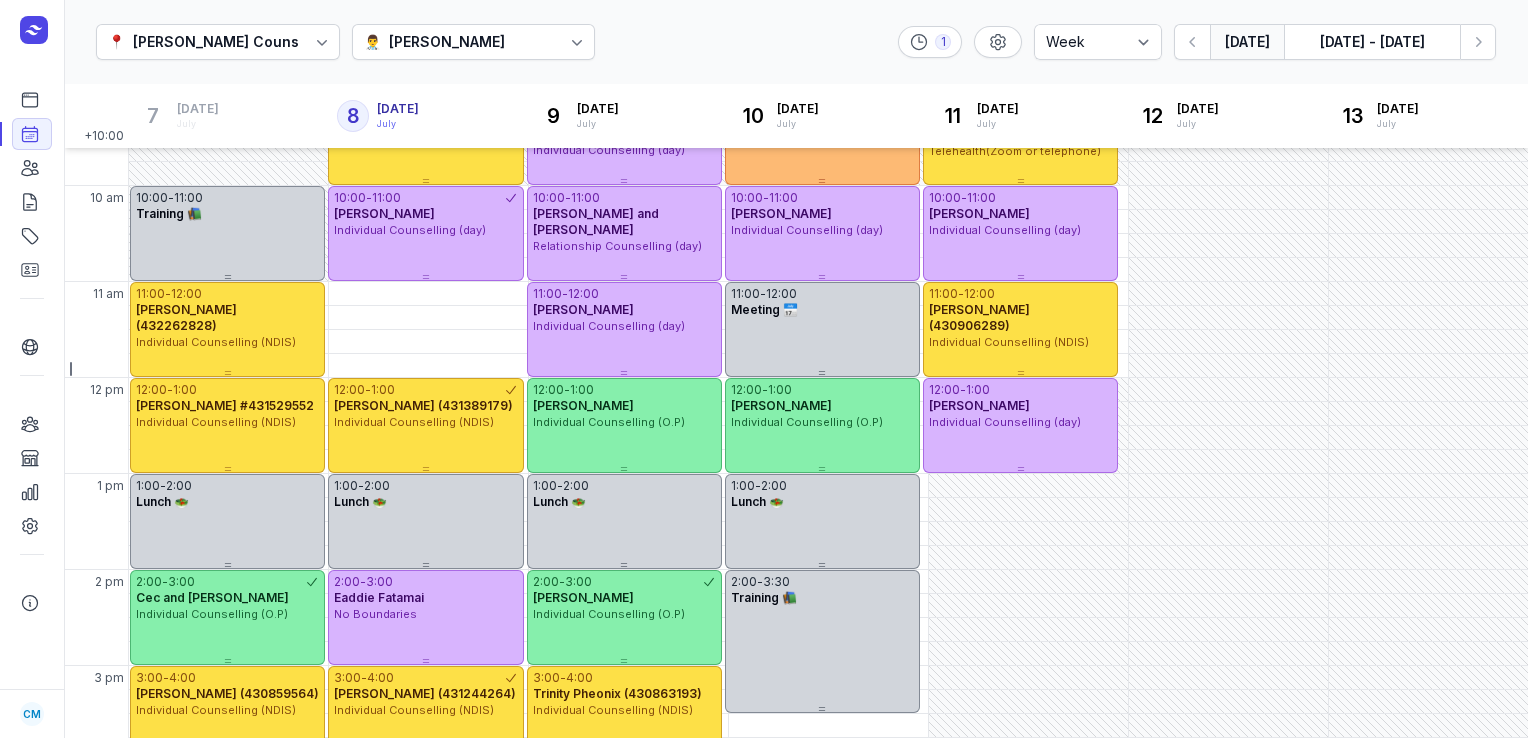click on "[DATE]" at bounding box center (1247, 42) 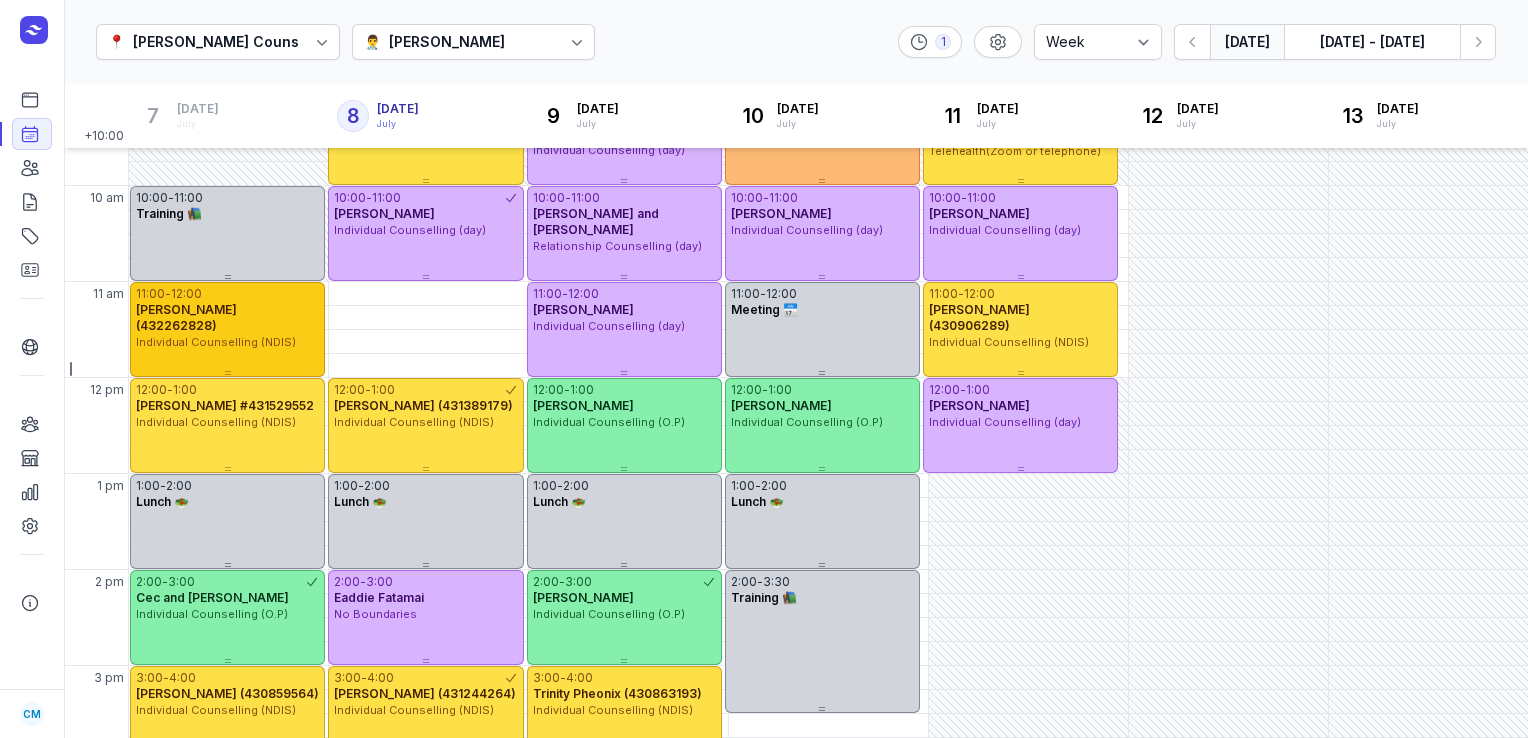 click on "[PERSON_NAME] (432262828)" at bounding box center [186, 317] 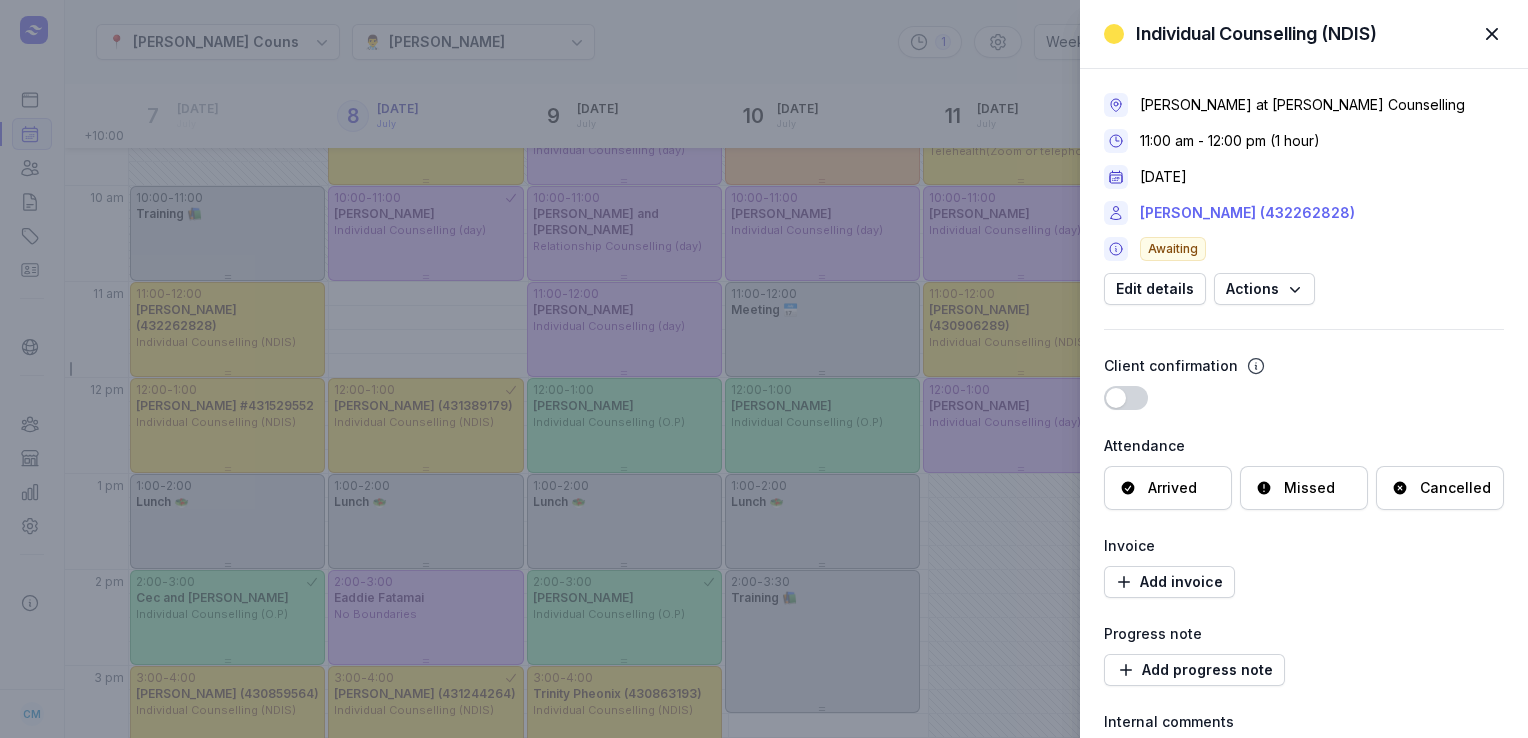 click on "[PERSON_NAME] (432262828)" at bounding box center [1247, 213] 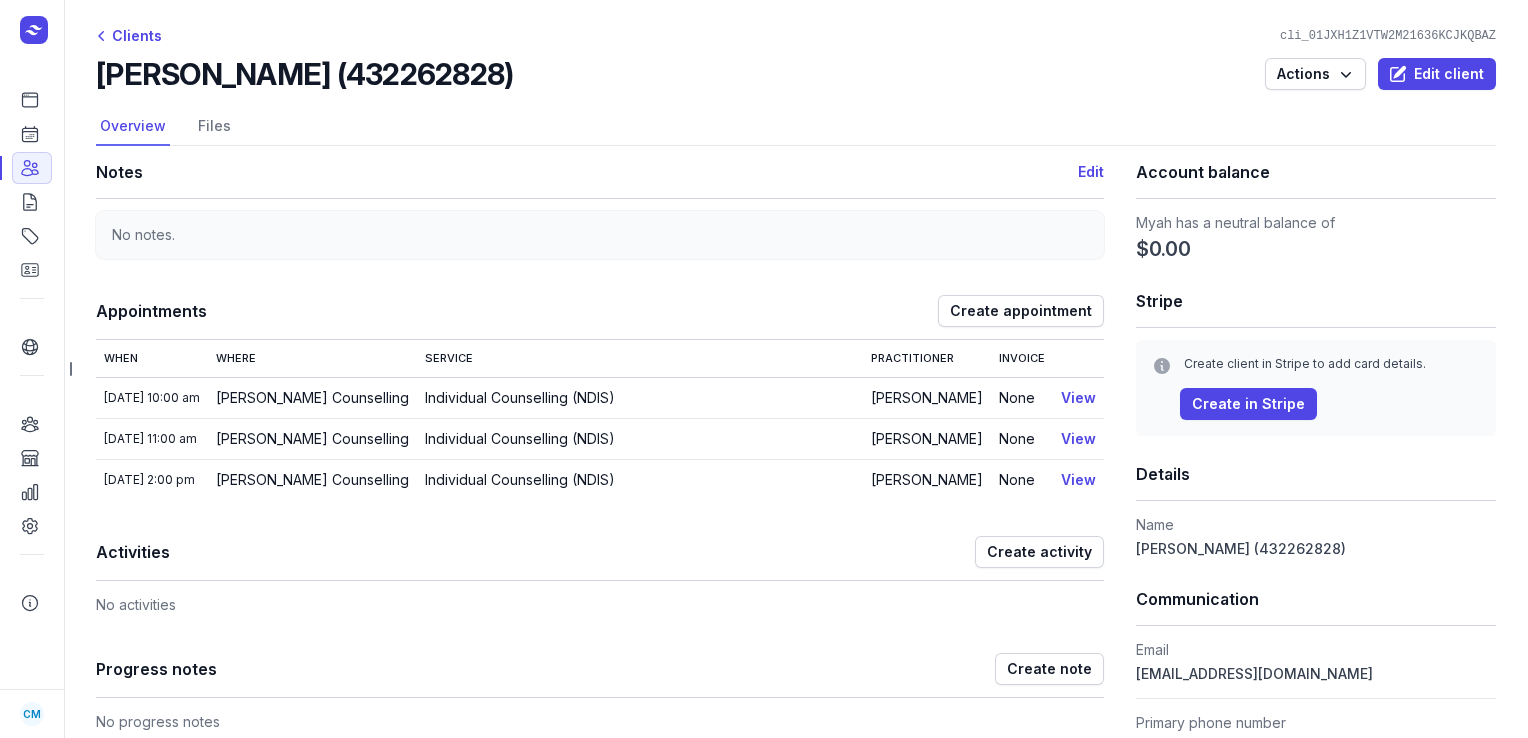drag, startPoint x: 1333, startPoint y: 545, endPoint x: 1130, endPoint y: 545, distance: 203 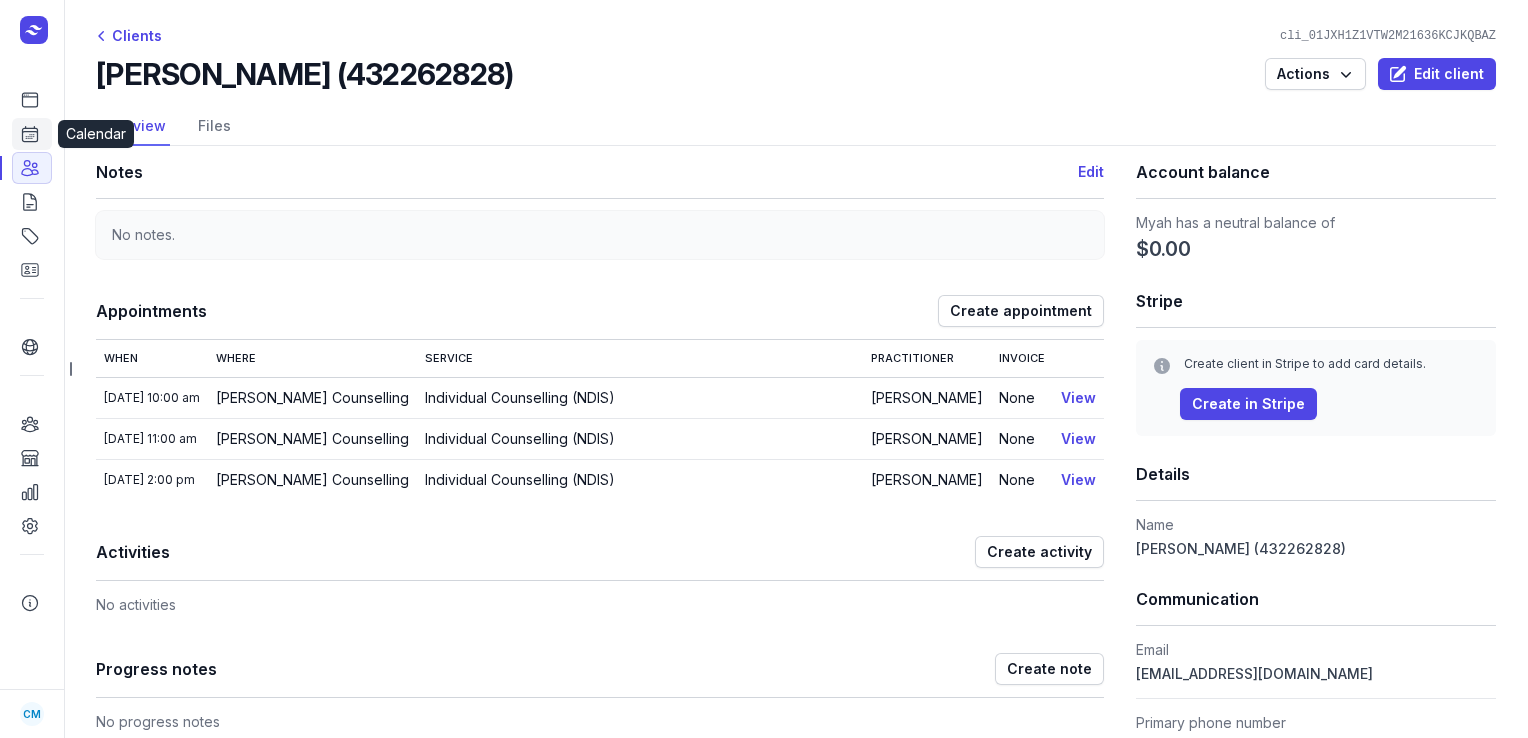 click on "Calendar" 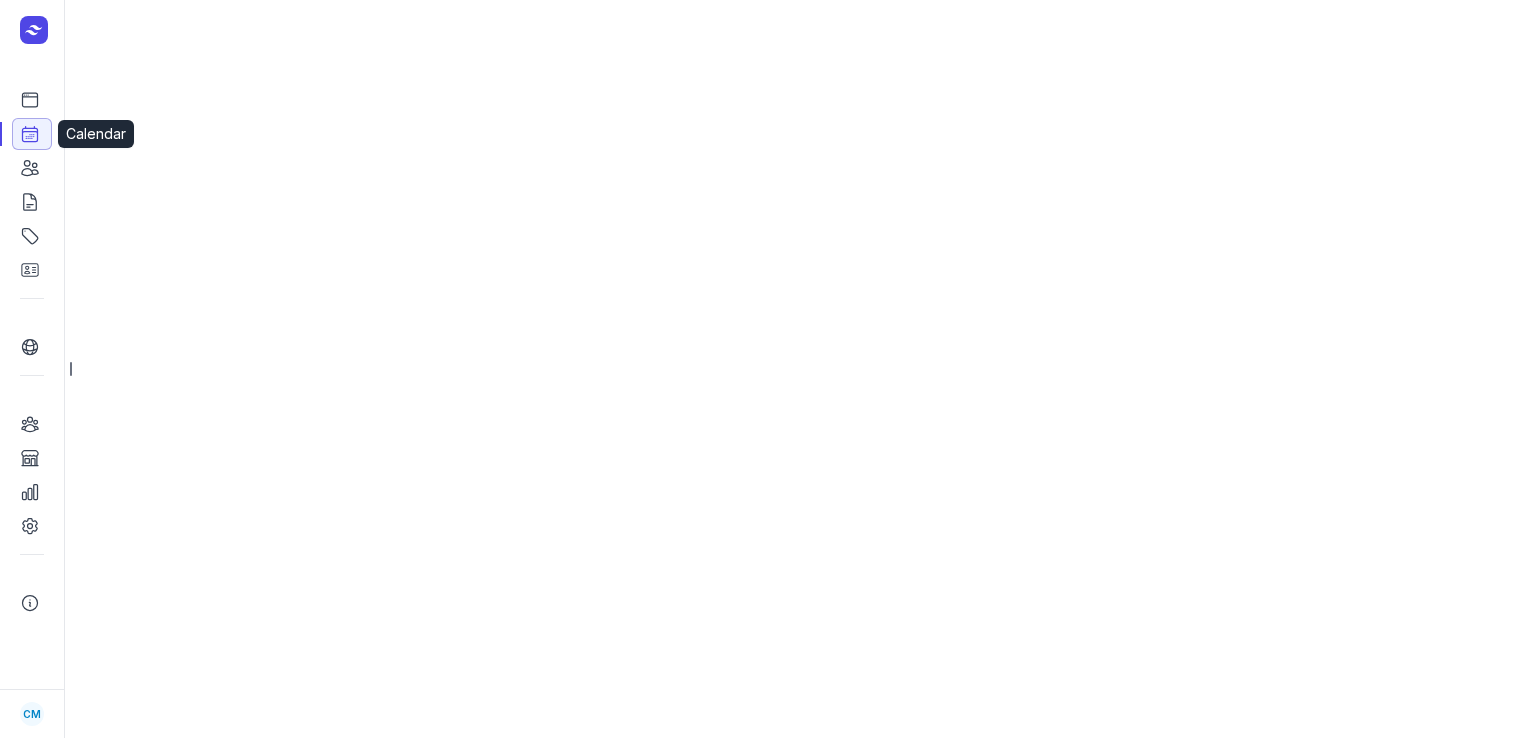 select on "week" 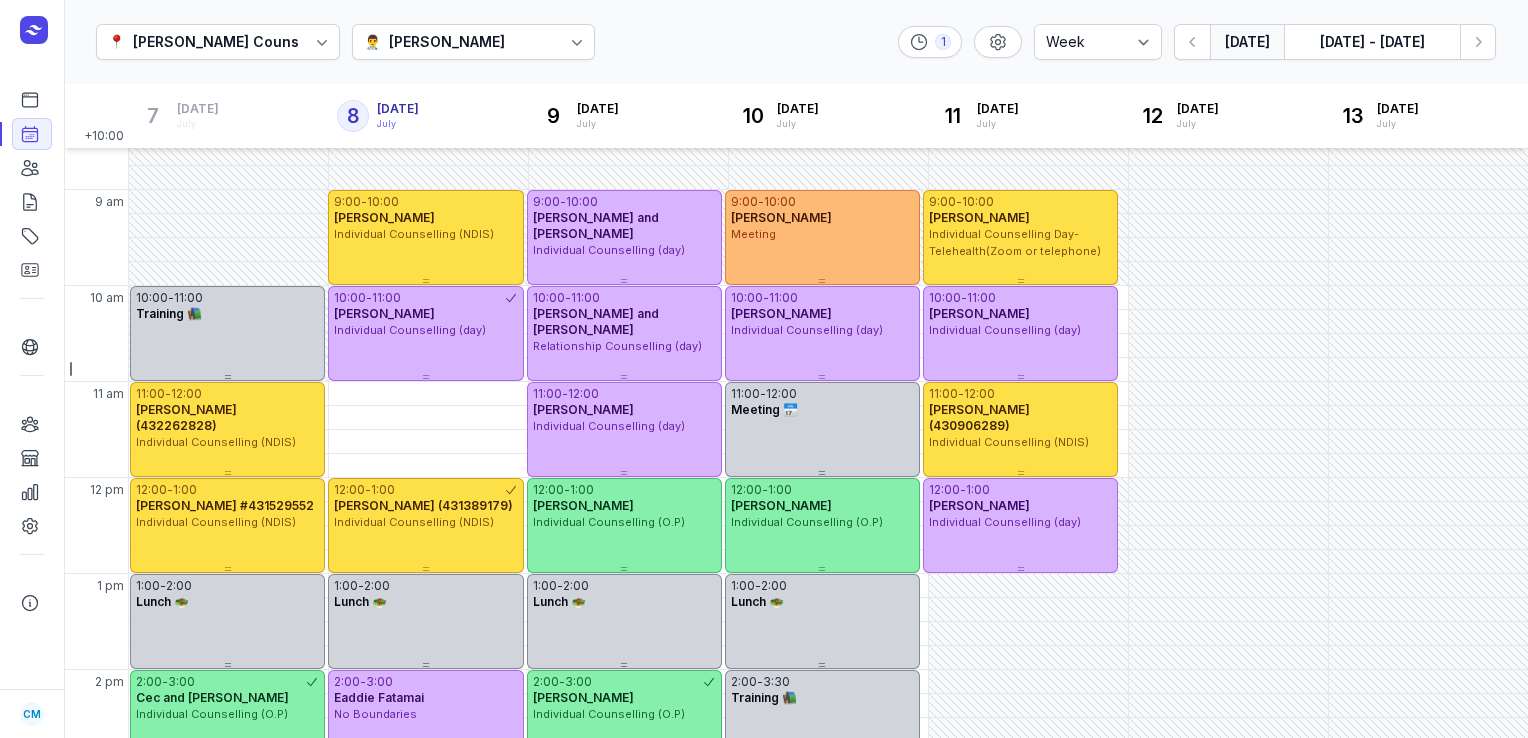 scroll, scrollTop: 53, scrollLeft: 0, axis: vertical 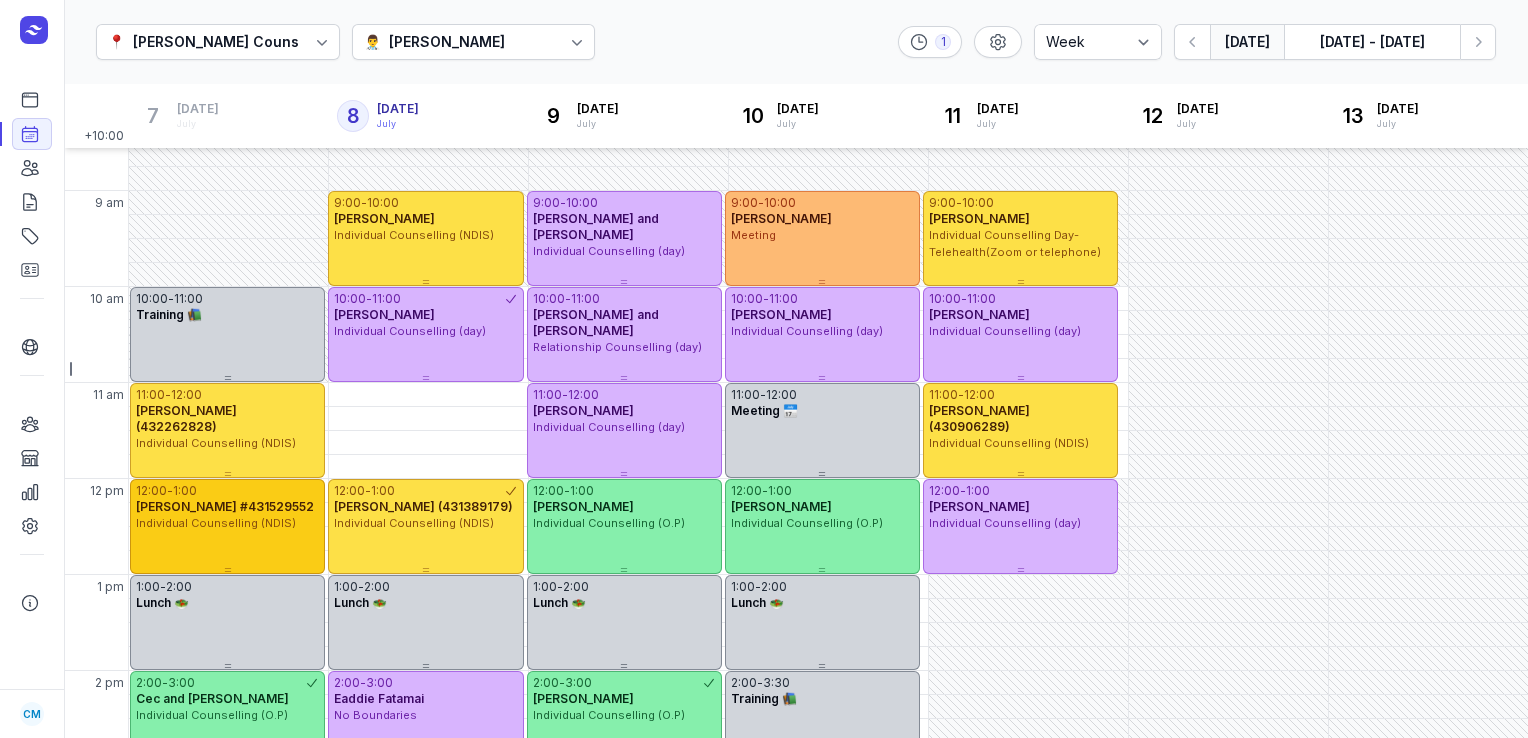 click on "12:00  -  1:00 [PERSON_NAME] #431529552 Individual Counselling (NDIS)" at bounding box center [227, 526] 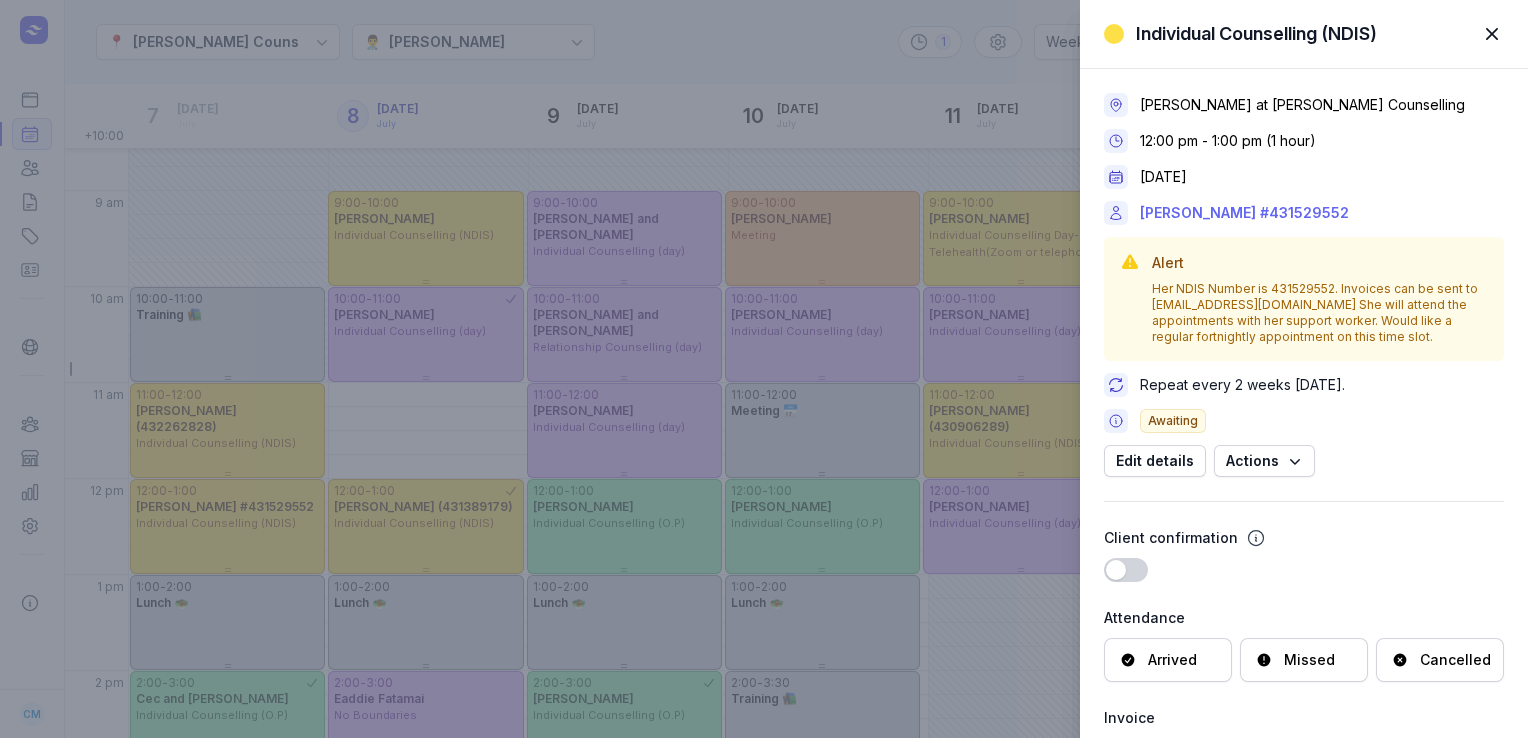 drag, startPoint x: 1346, startPoint y: 214, endPoint x: 1143, endPoint y: 215, distance: 203.00246 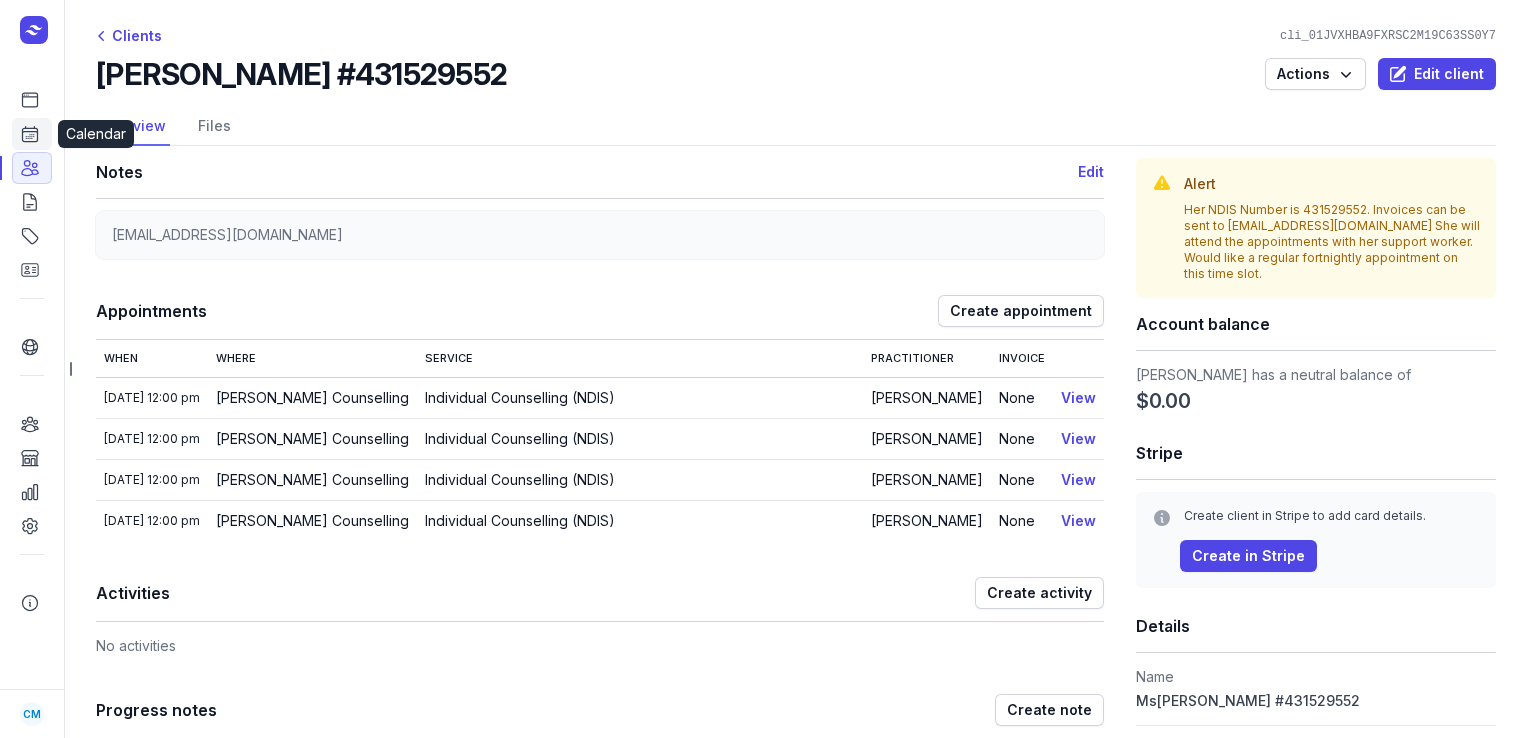click 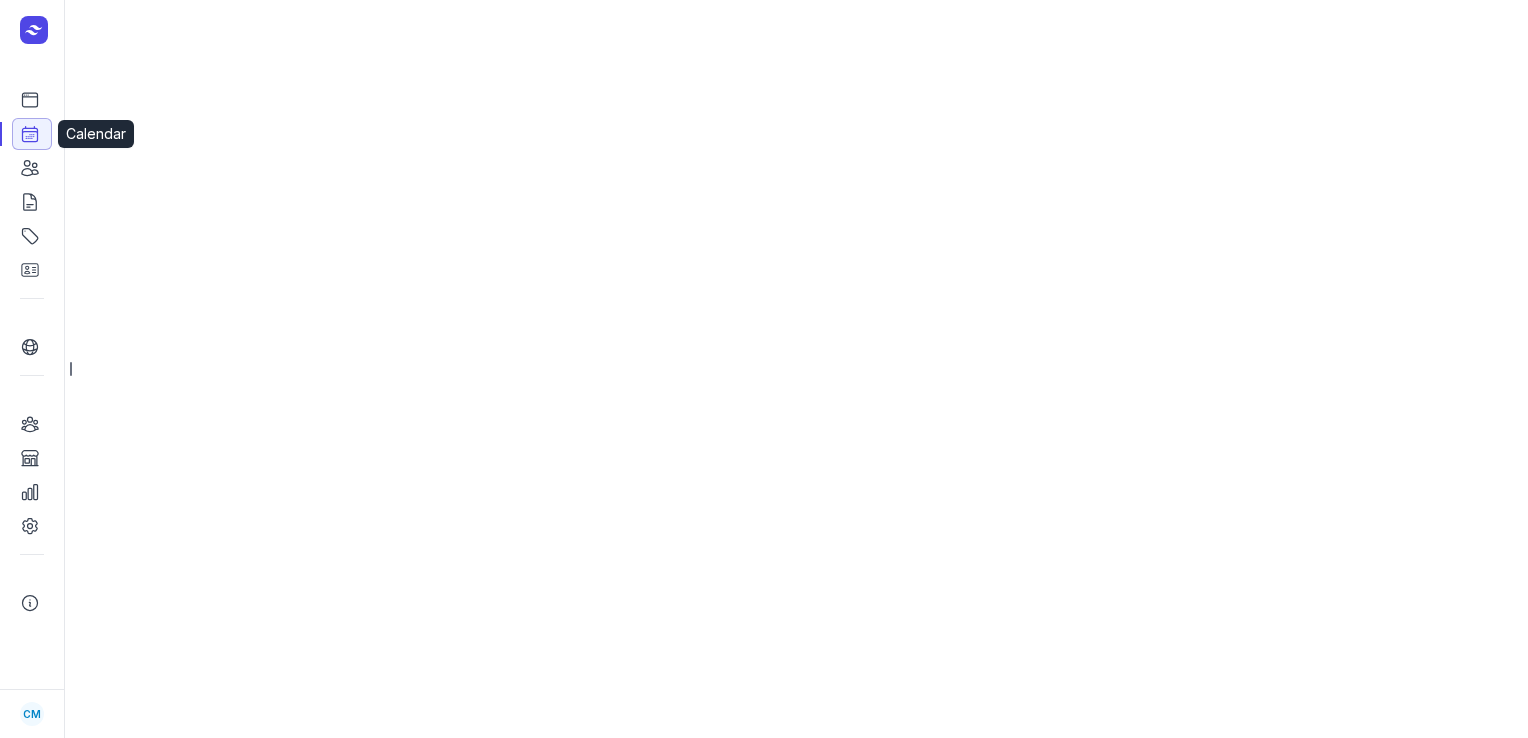 select on "week" 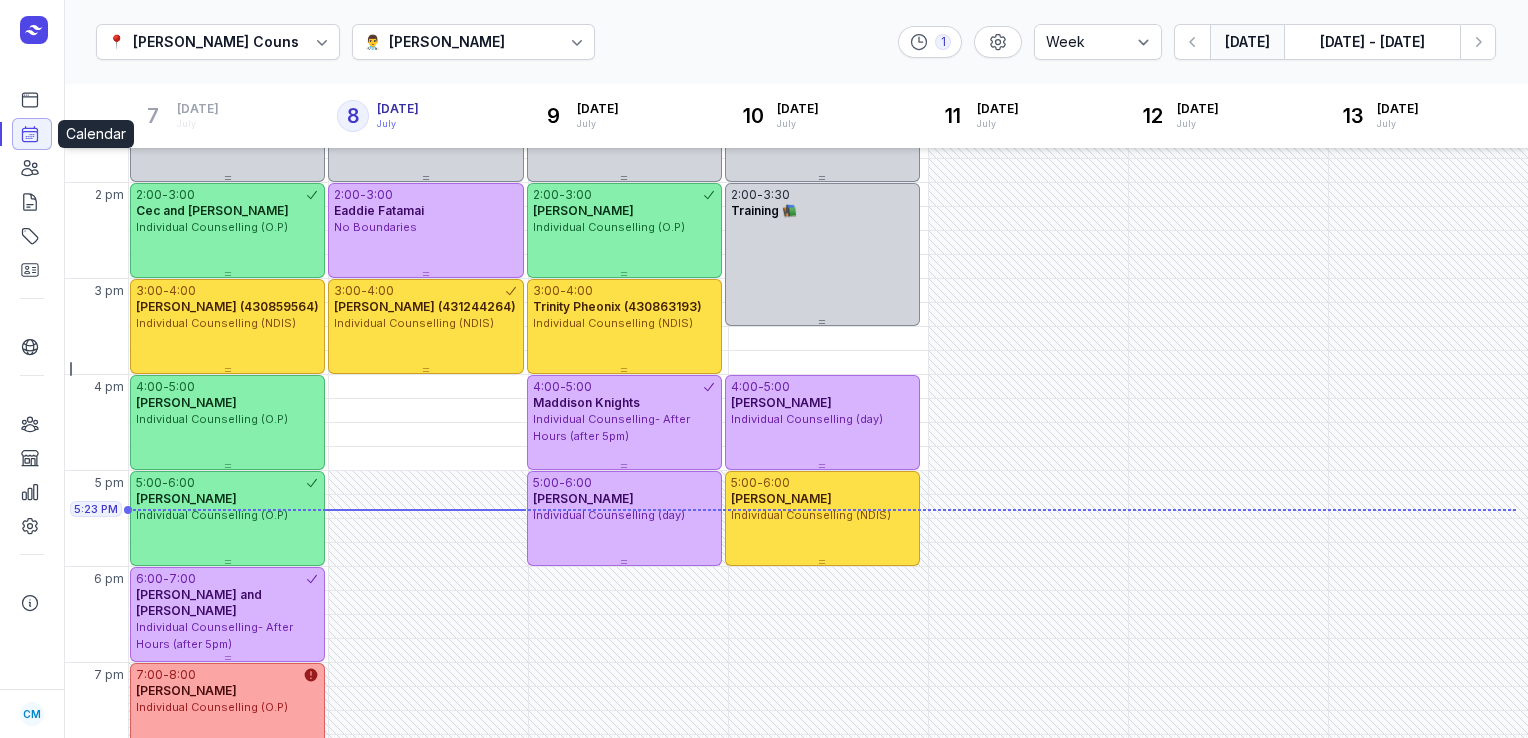 scroll, scrollTop: 561, scrollLeft: 0, axis: vertical 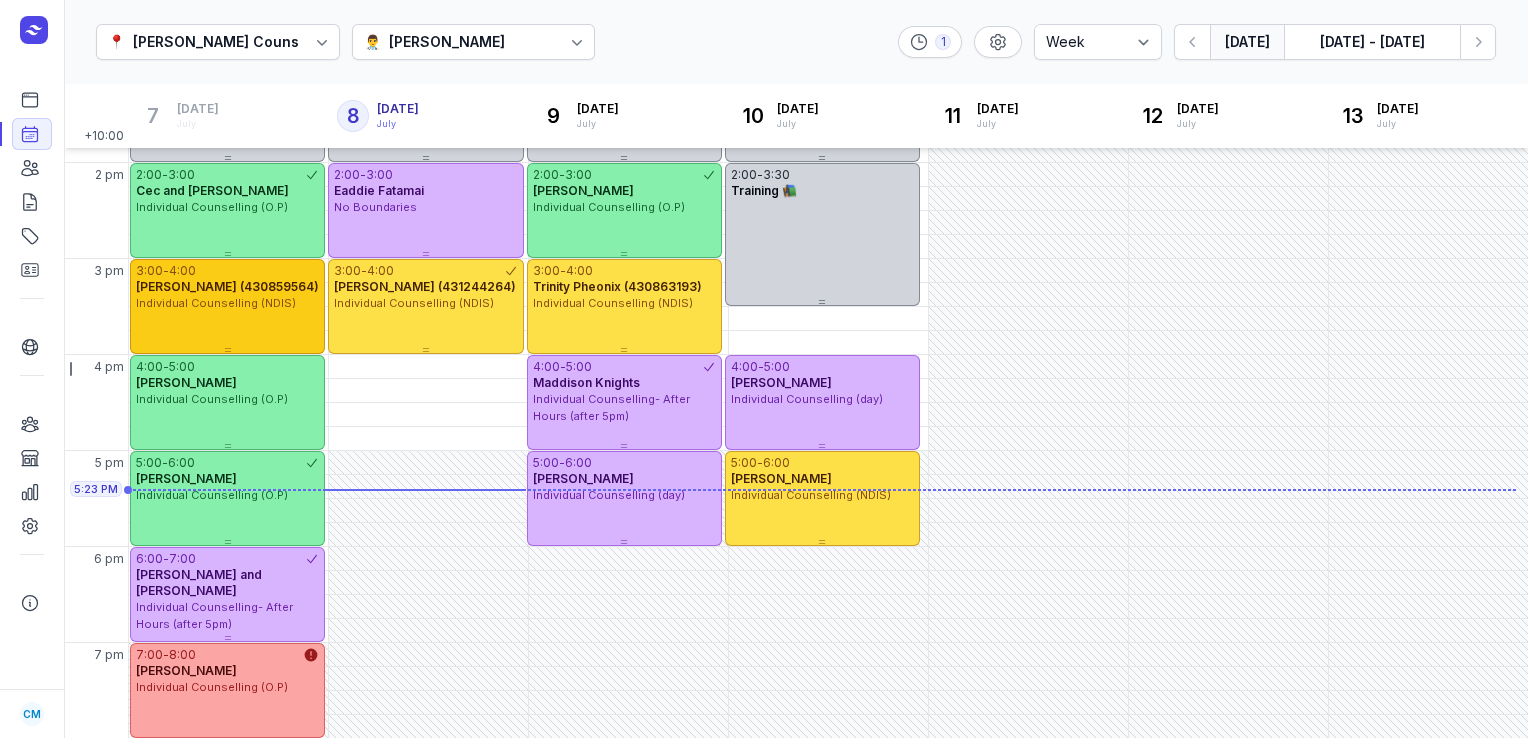 click on "3:00  -  4:00 [PERSON_NAME] (430859564) Individual Counselling (NDIS)" at bounding box center (227, 306) 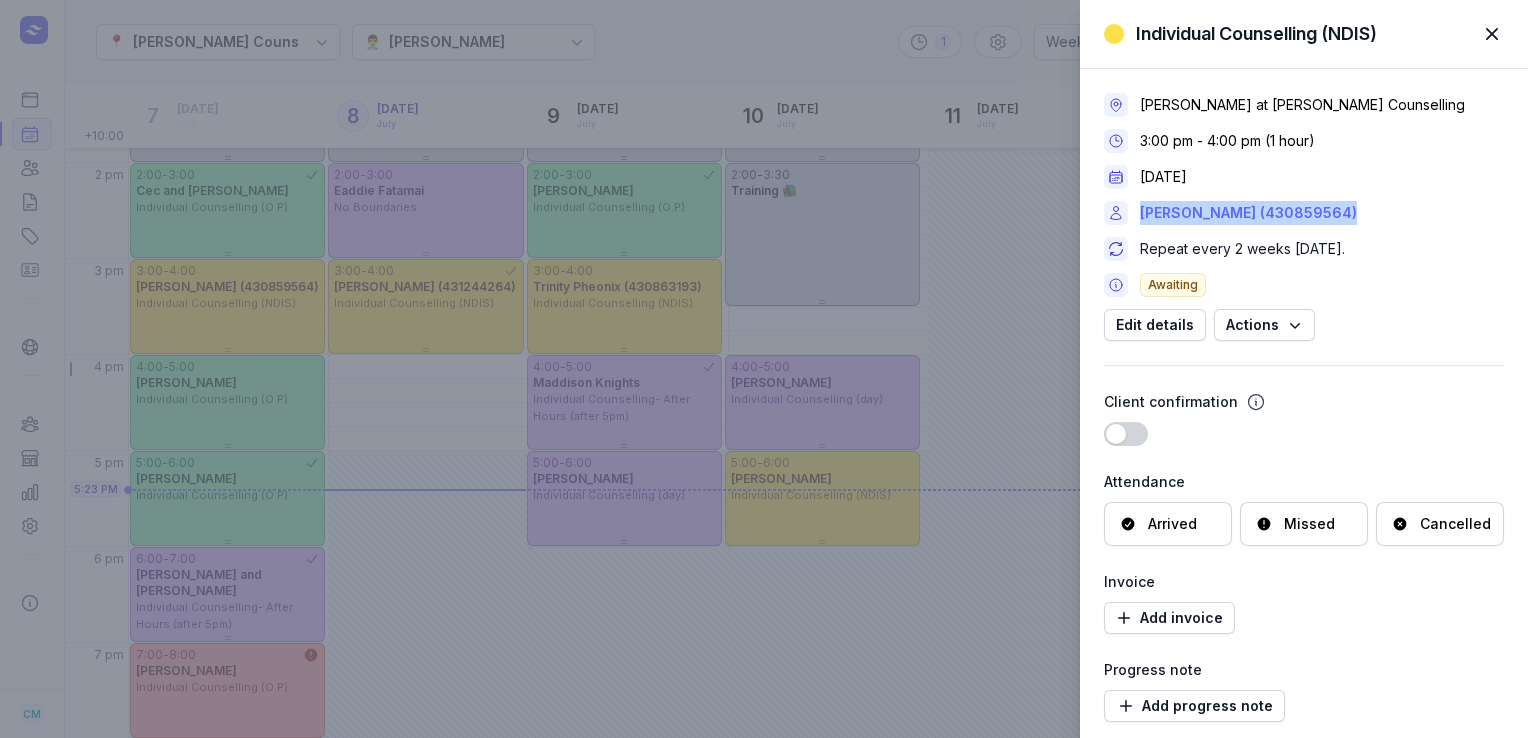 drag, startPoint x: 1340, startPoint y: 211, endPoint x: 1140, endPoint y: 212, distance: 200.0025 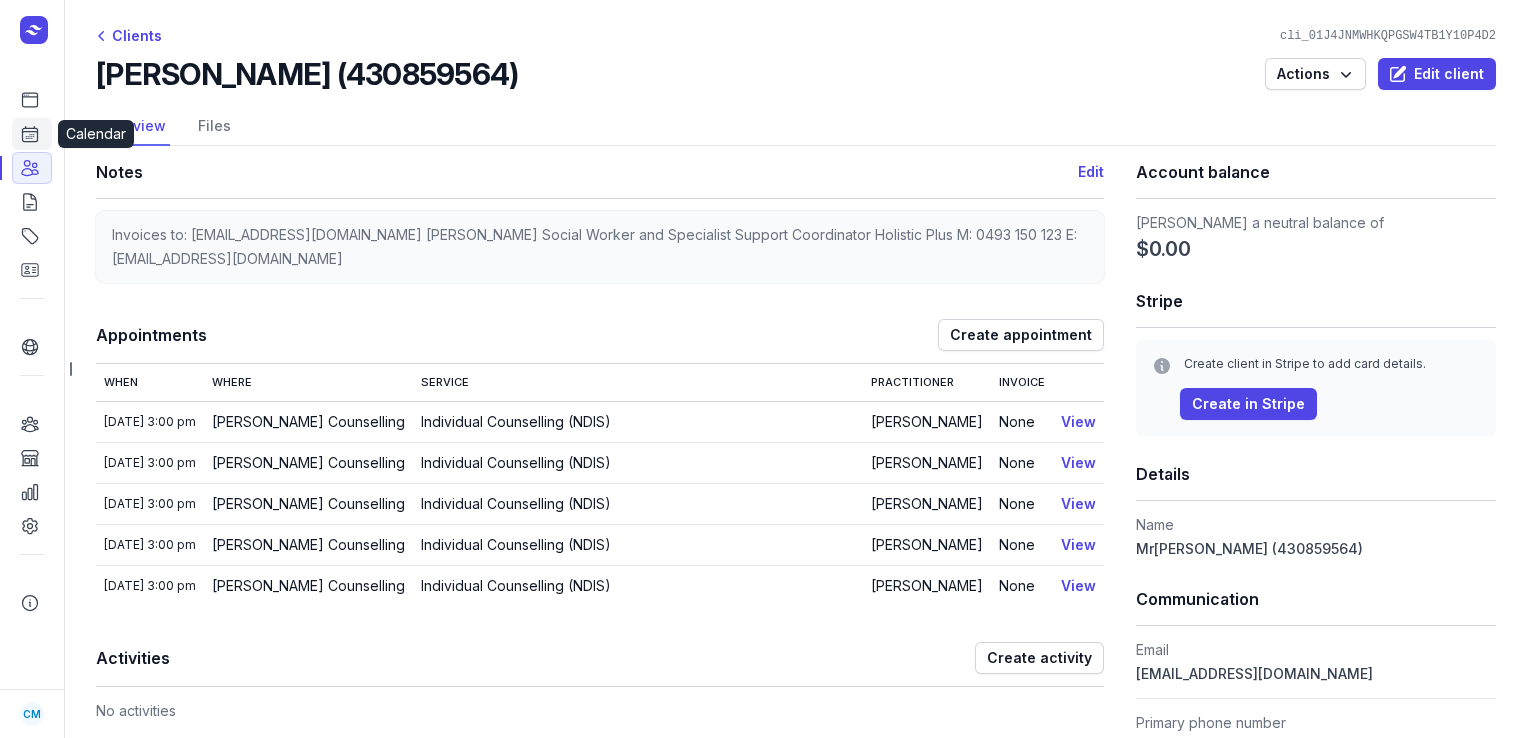 click 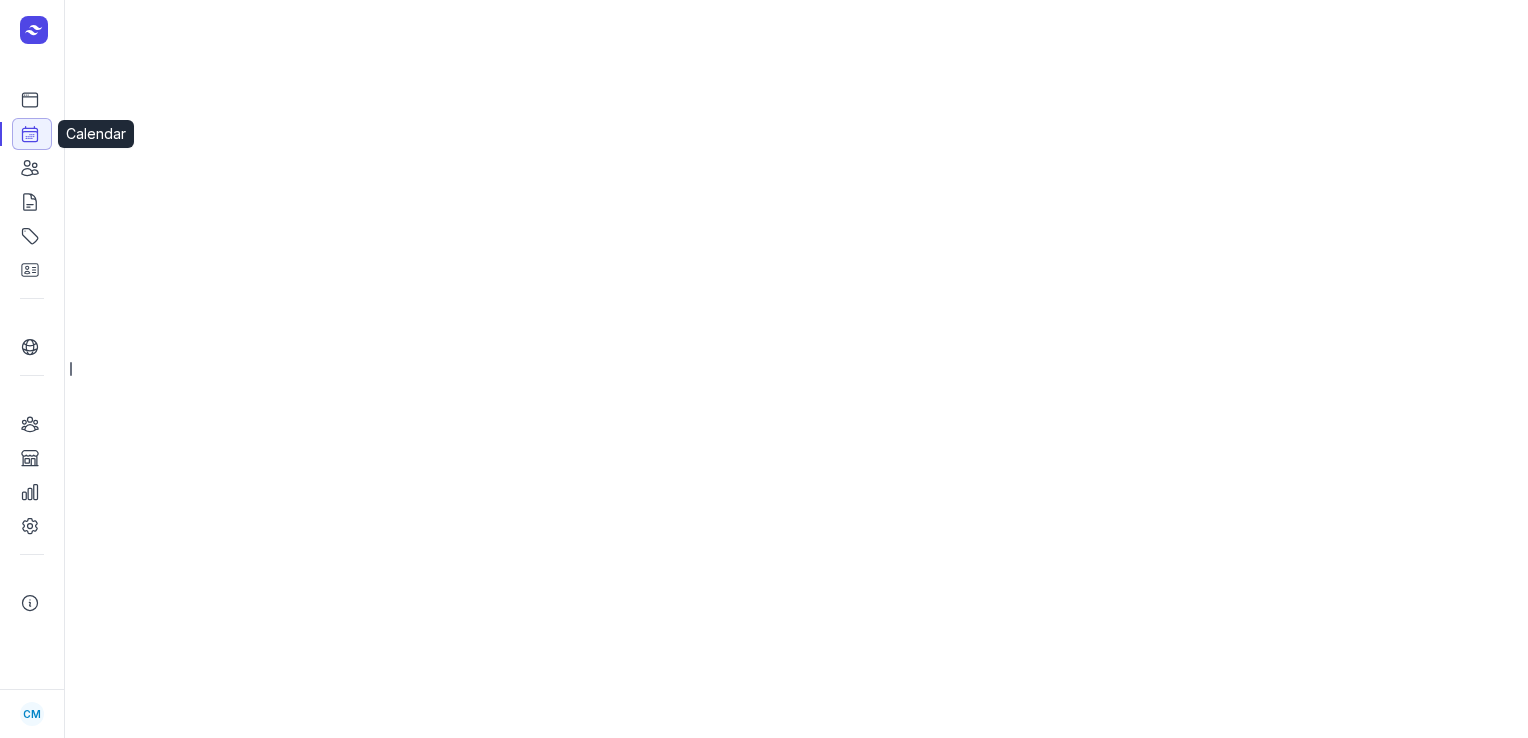 select on "week" 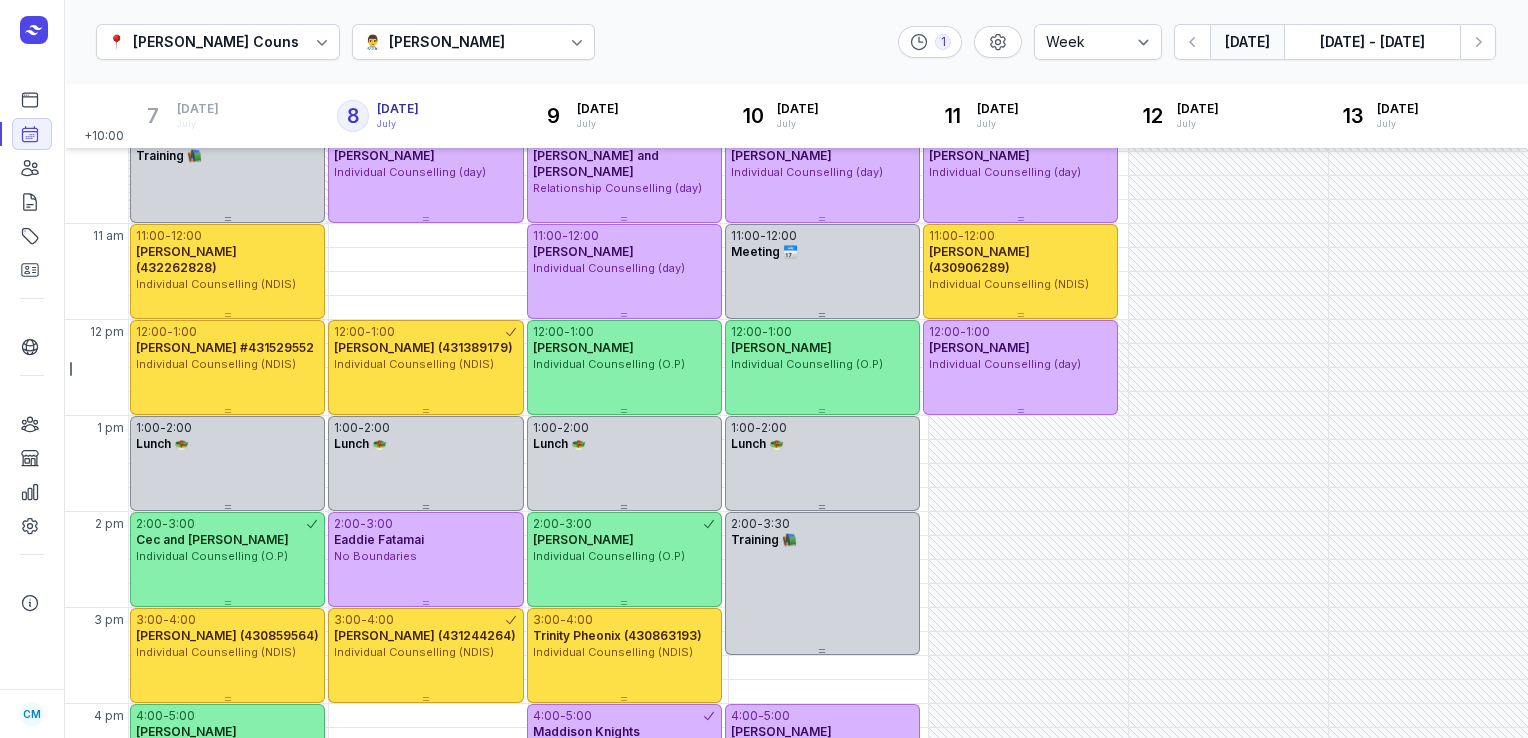 scroll, scrollTop: 212, scrollLeft: 0, axis: vertical 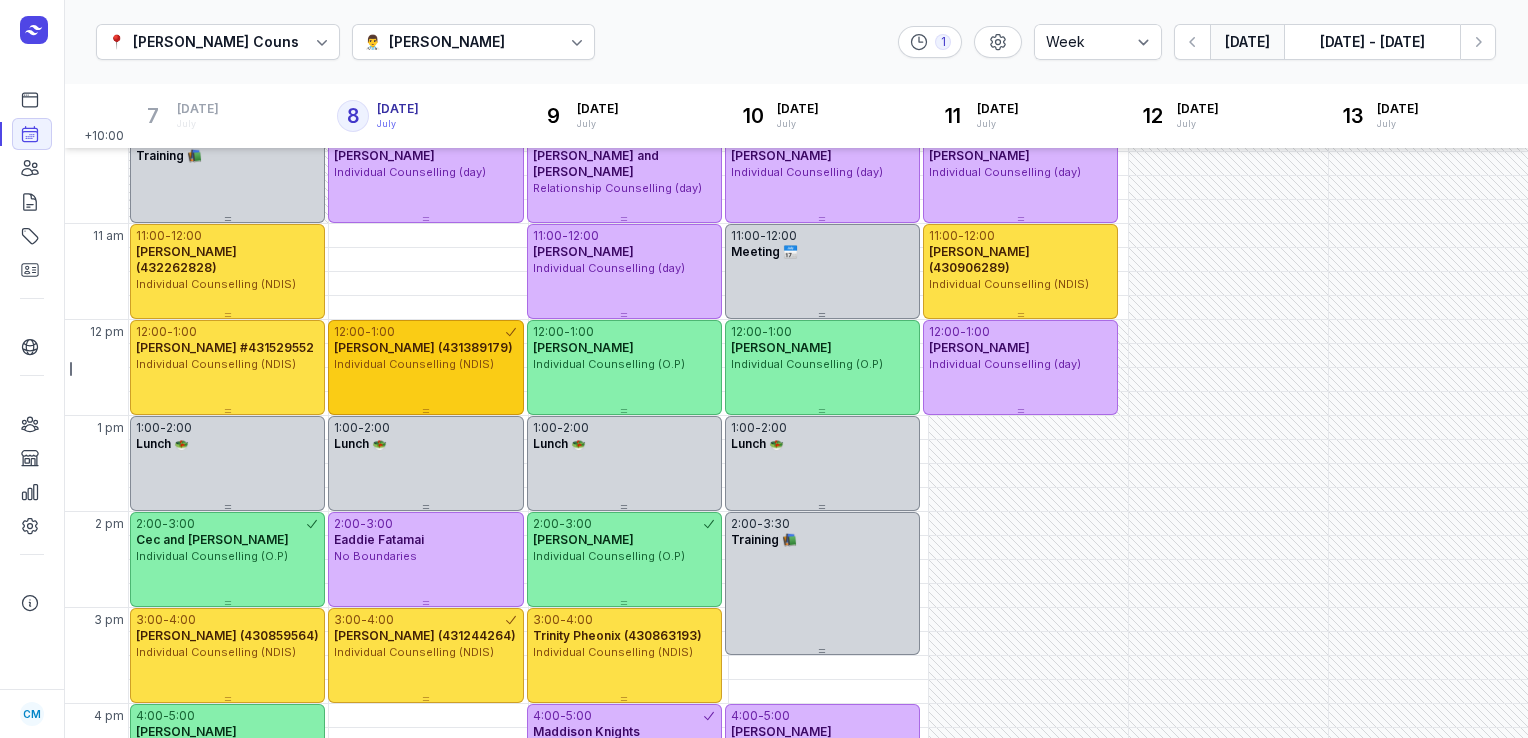 click on "1:00" at bounding box center (383, 332) 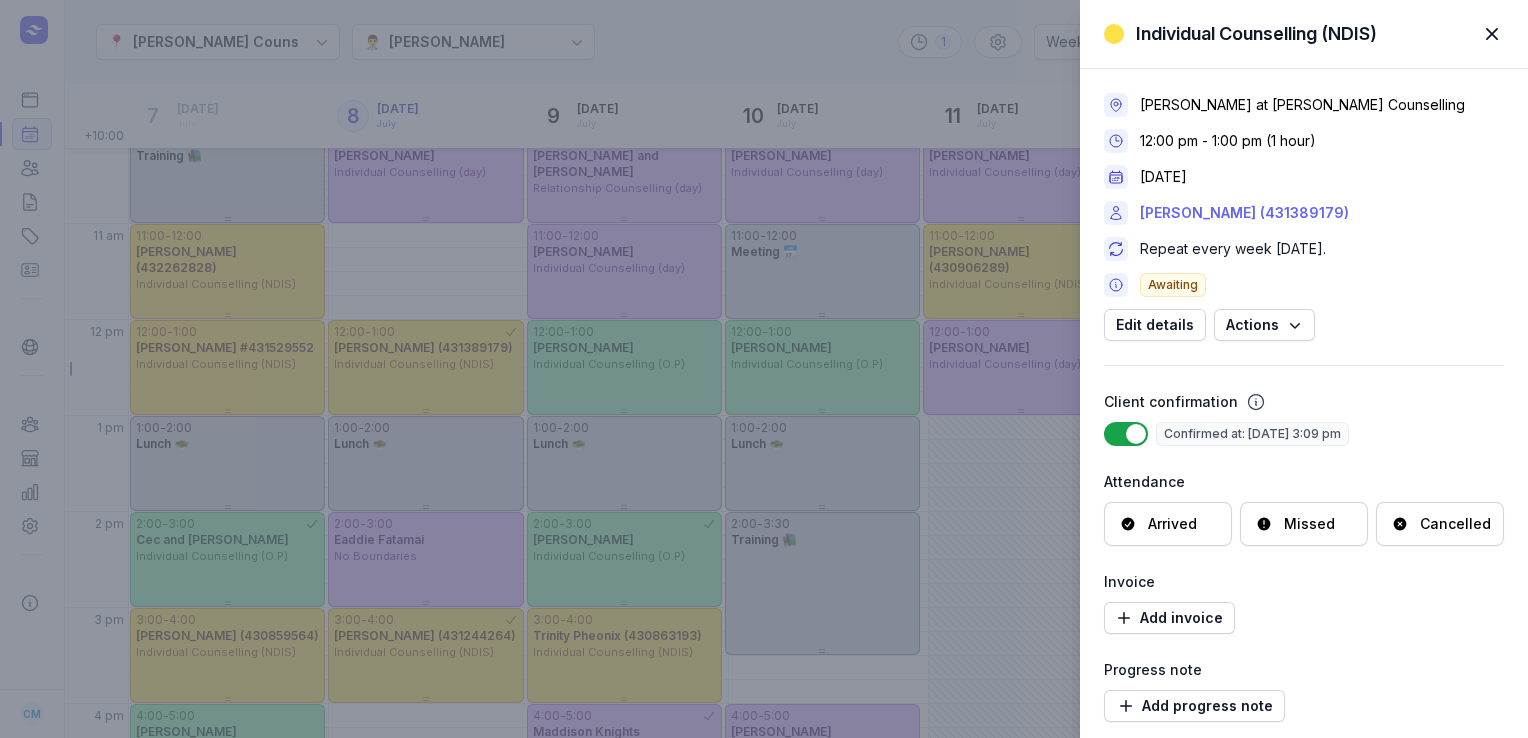 click on "[PERSON_NAME] (431389179)" at bounding box center [1244, 213] 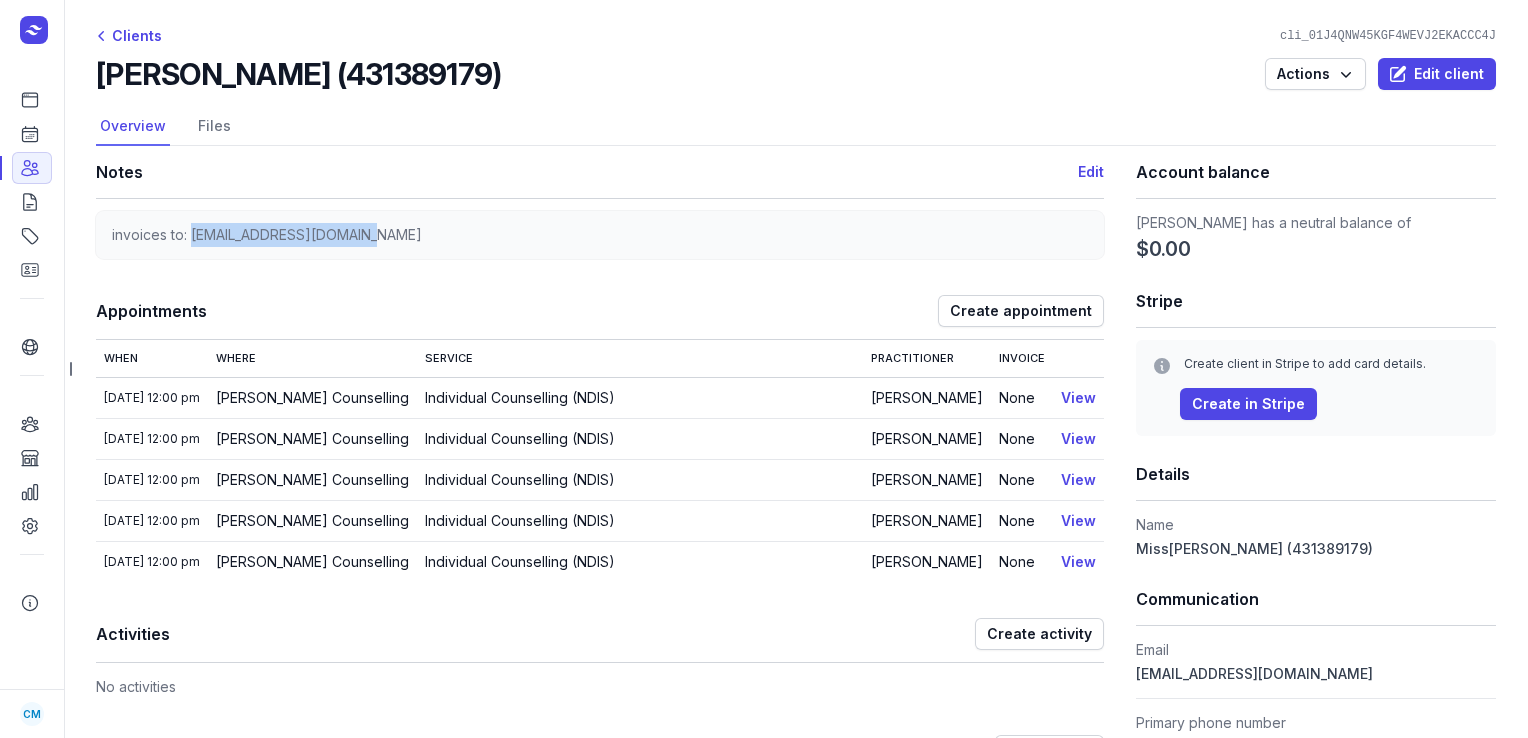 drag, startPoint x: 393, startPoint y: 231, endPoint x: 194, endPoint y: 243, distance: 199.36148 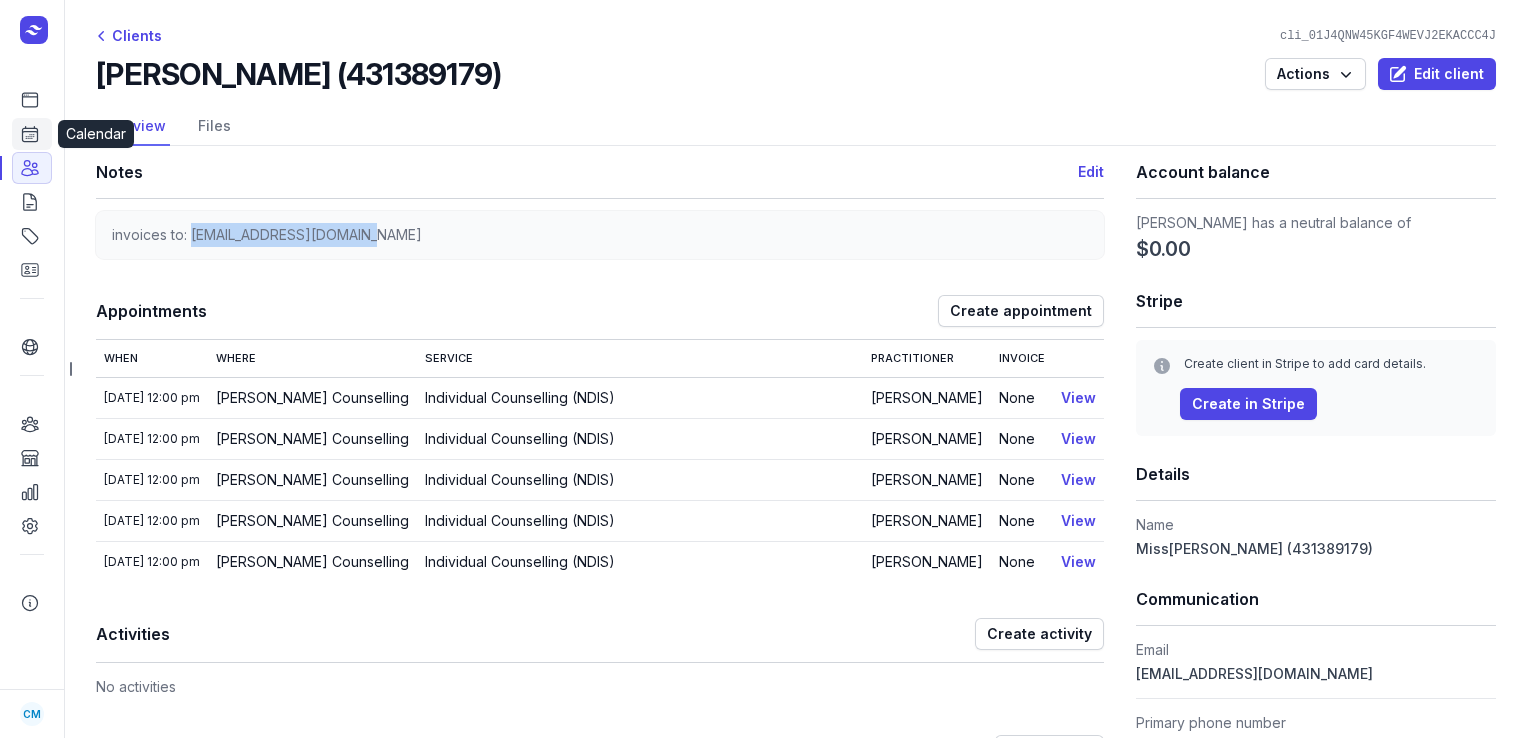 click 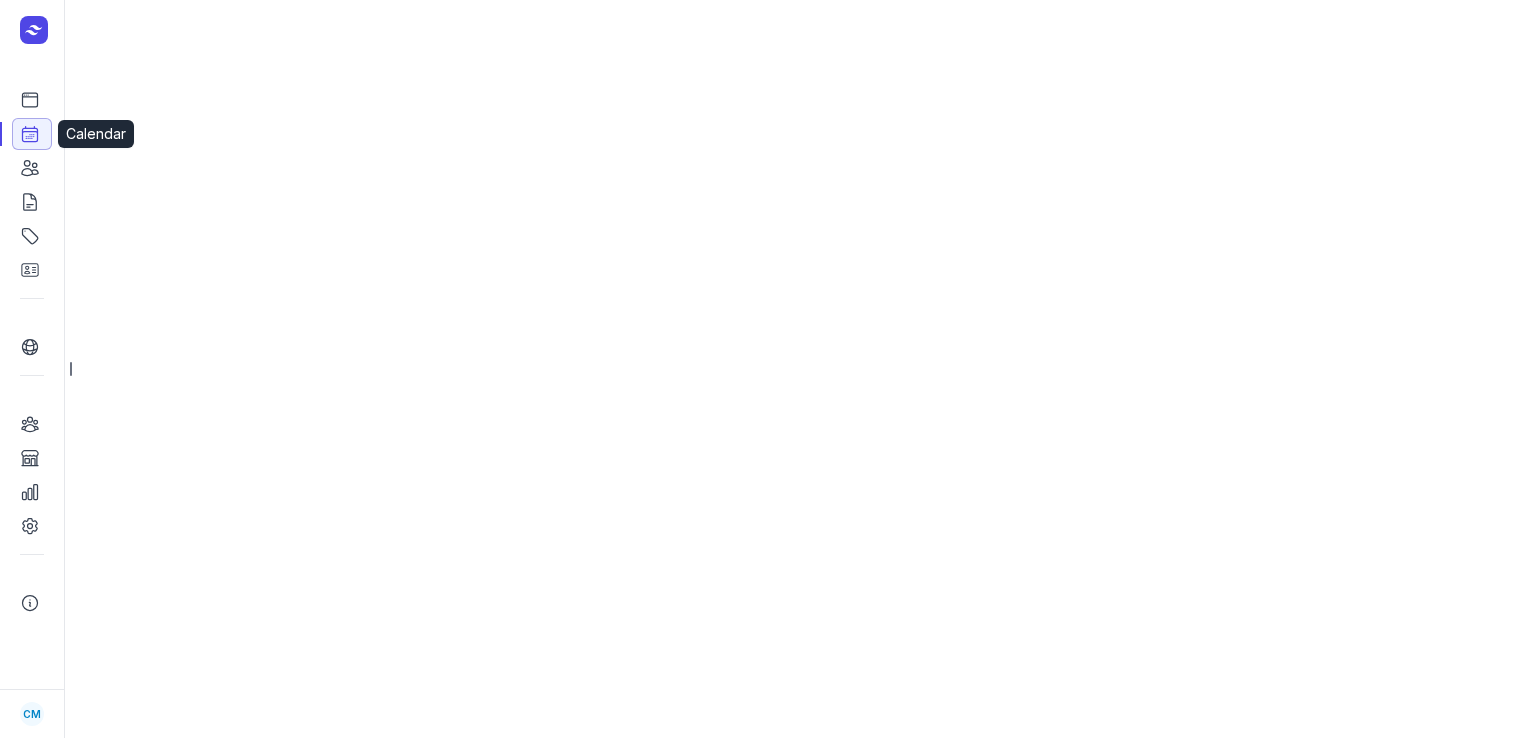 select on "week" 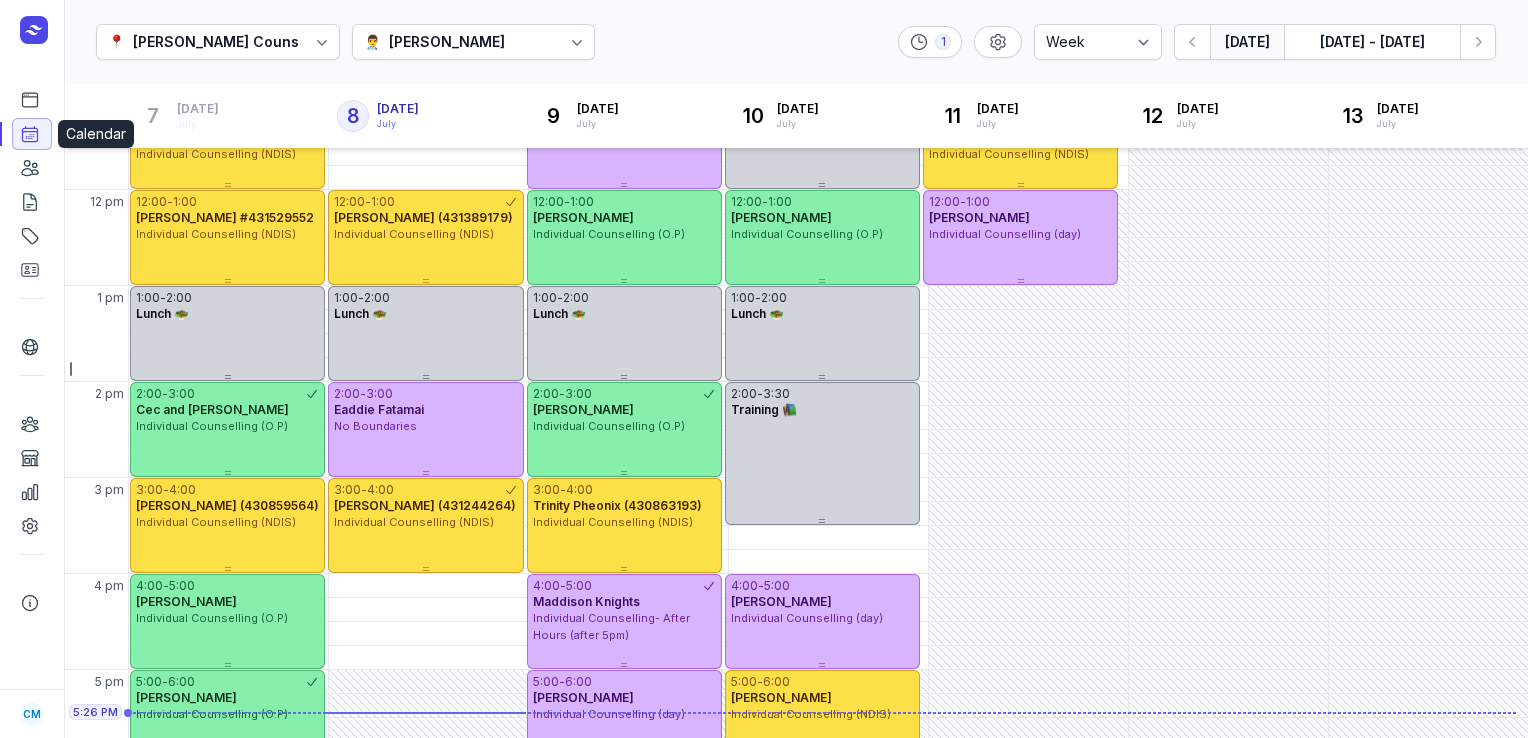 scroll, scrollTop: 561, scrollLeft: 0, axis: vertical 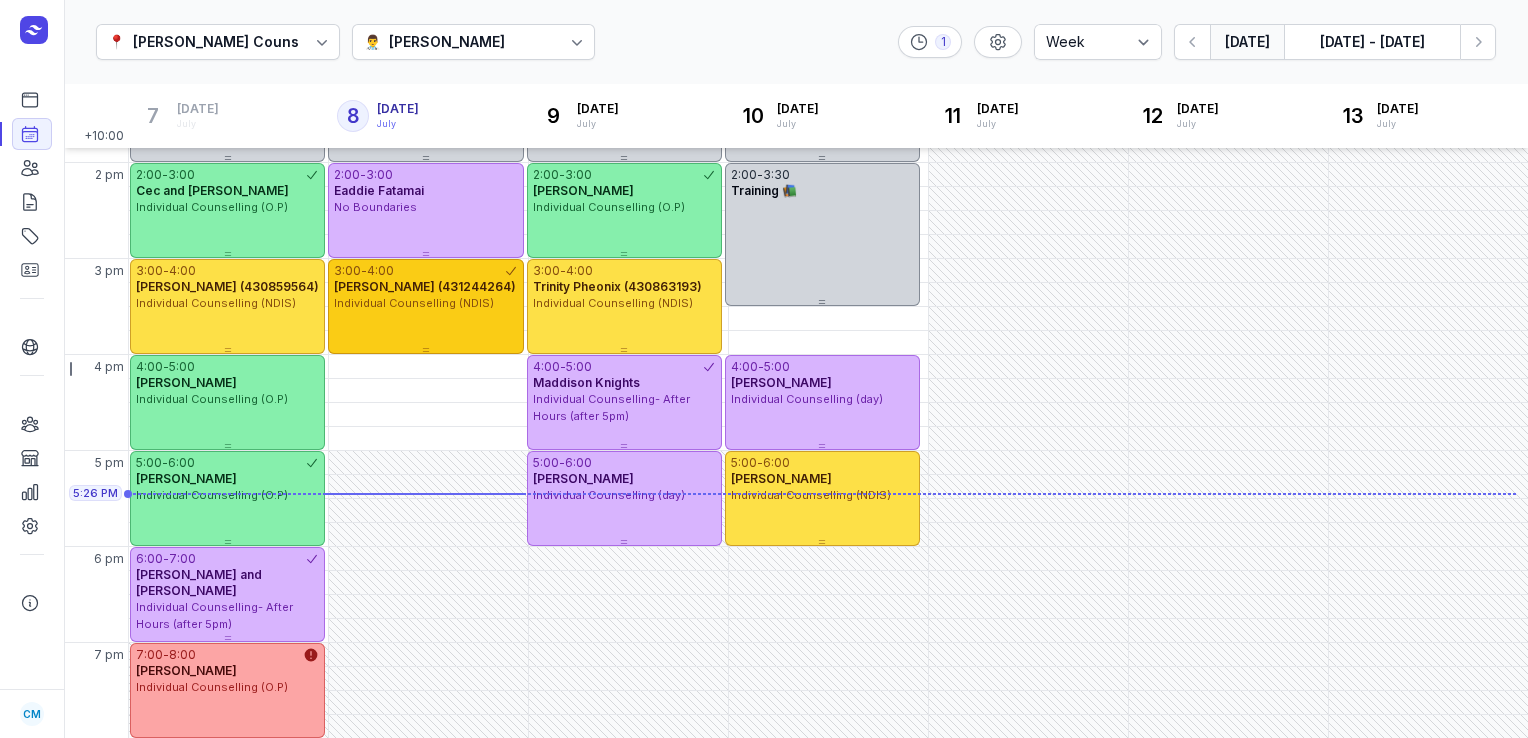 click on "Individual Counselling (NDIS)" at bounding box center [414, 303] 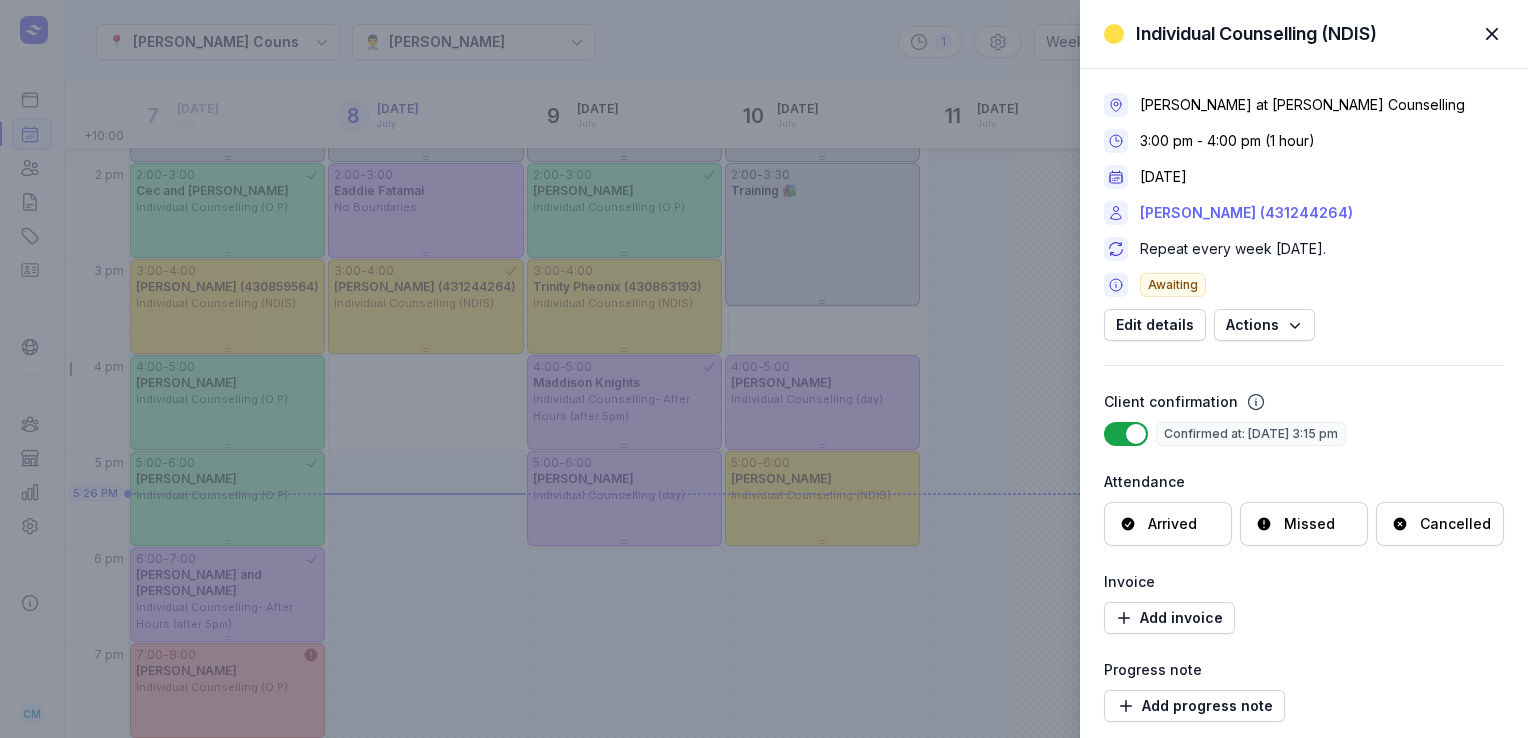 click on "[PERSON_NAME] (431244264)" at bounding box center (1246, 213) 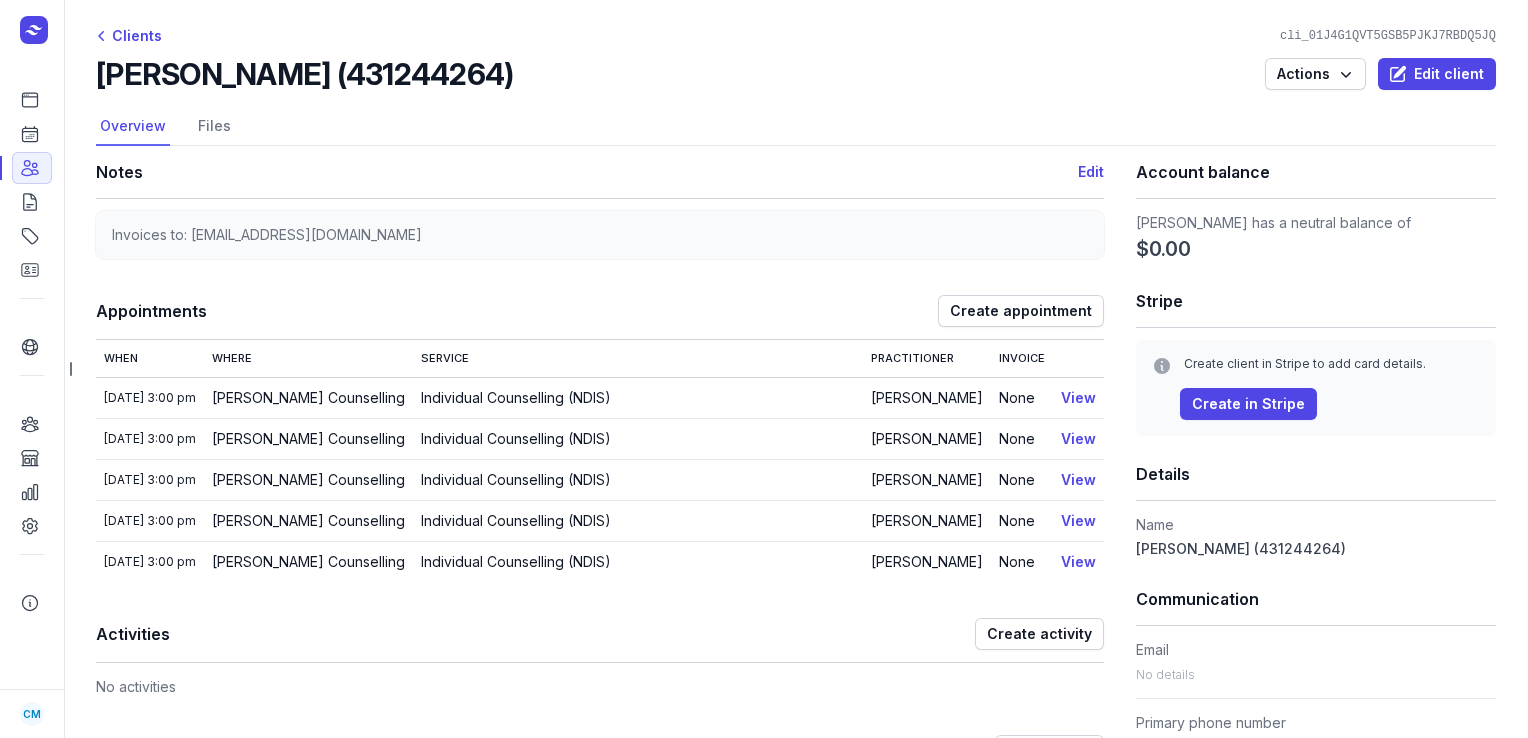 drag, startPoint x: 507, startPoint y: 63, endPoint x: 95, endPoint y: 82, distance: 412.43787 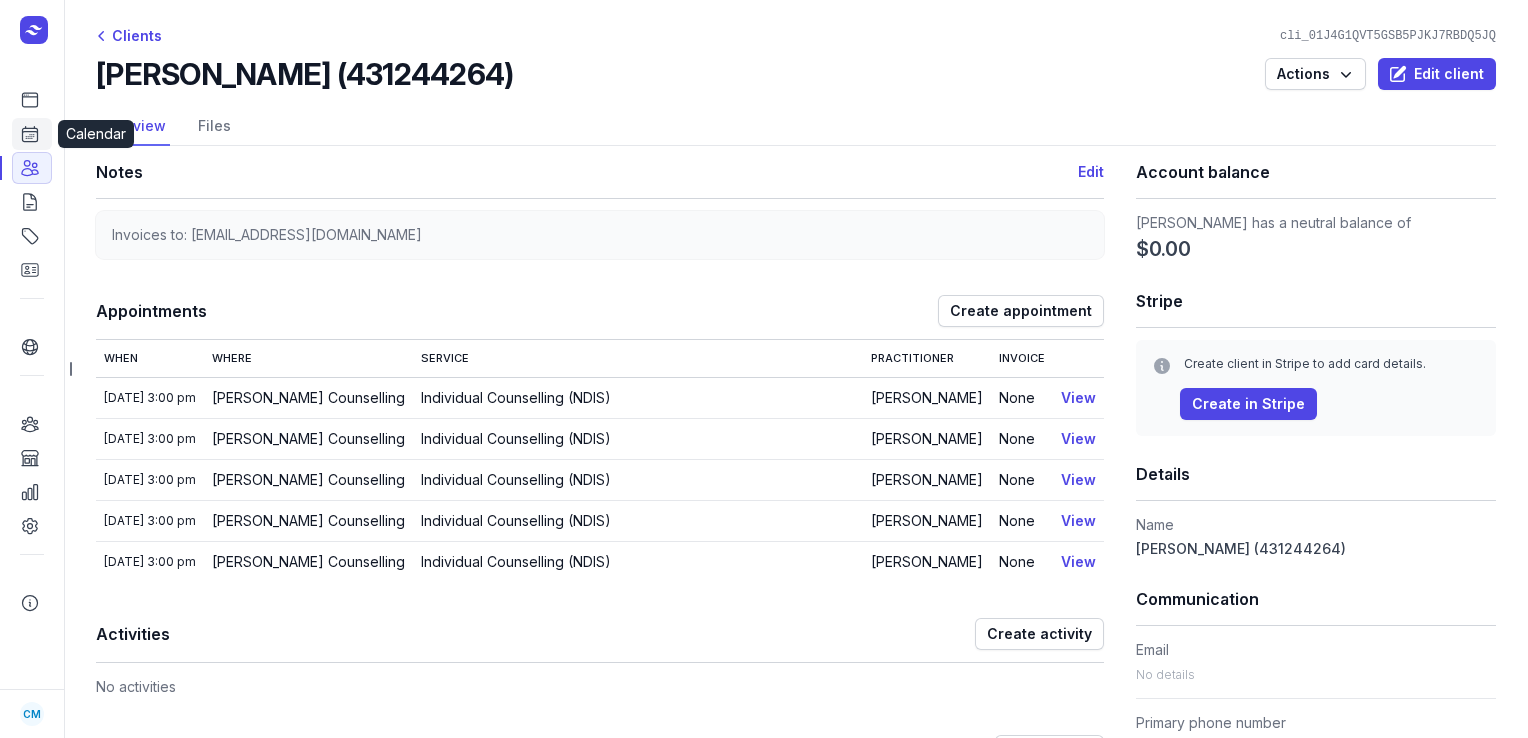 click on "Calendar" 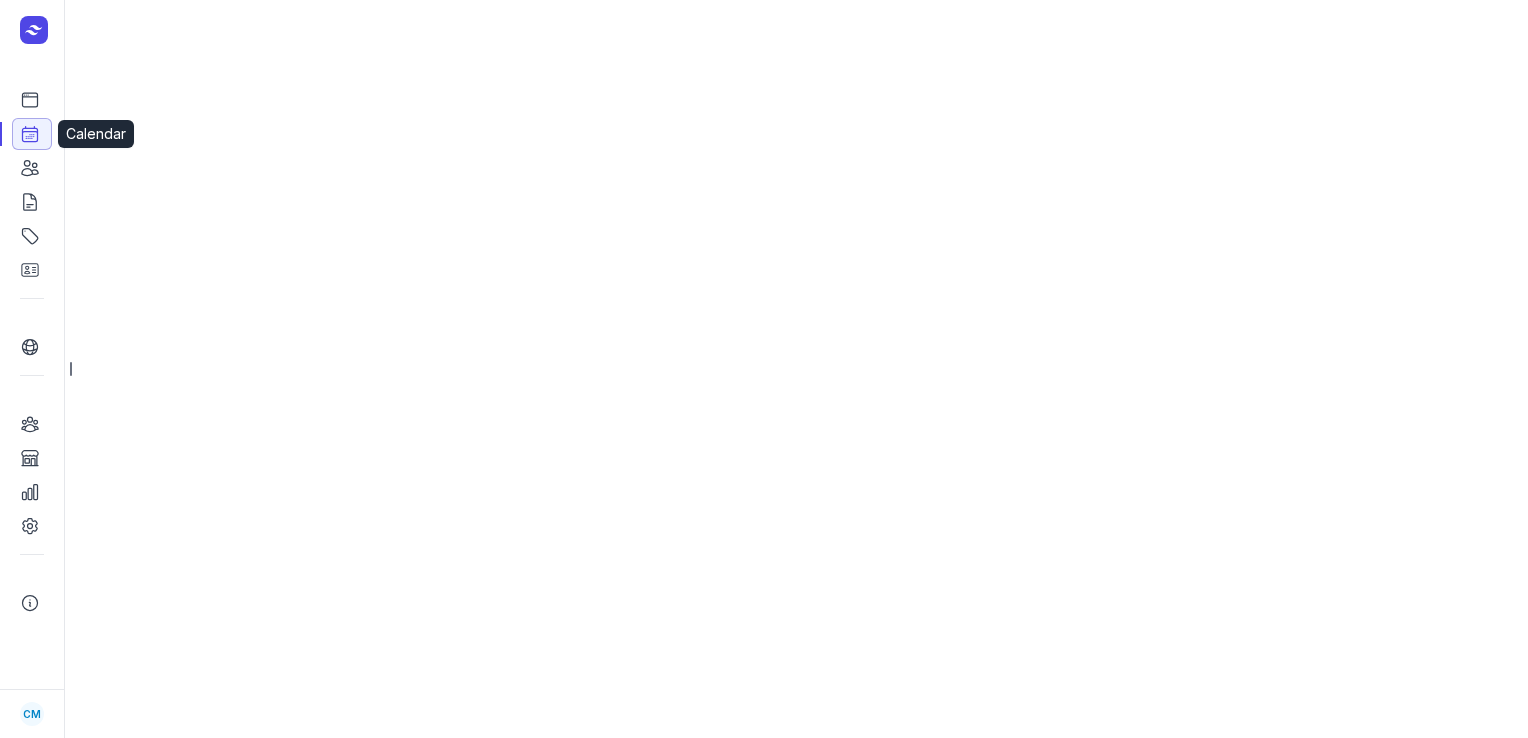 select on "week" 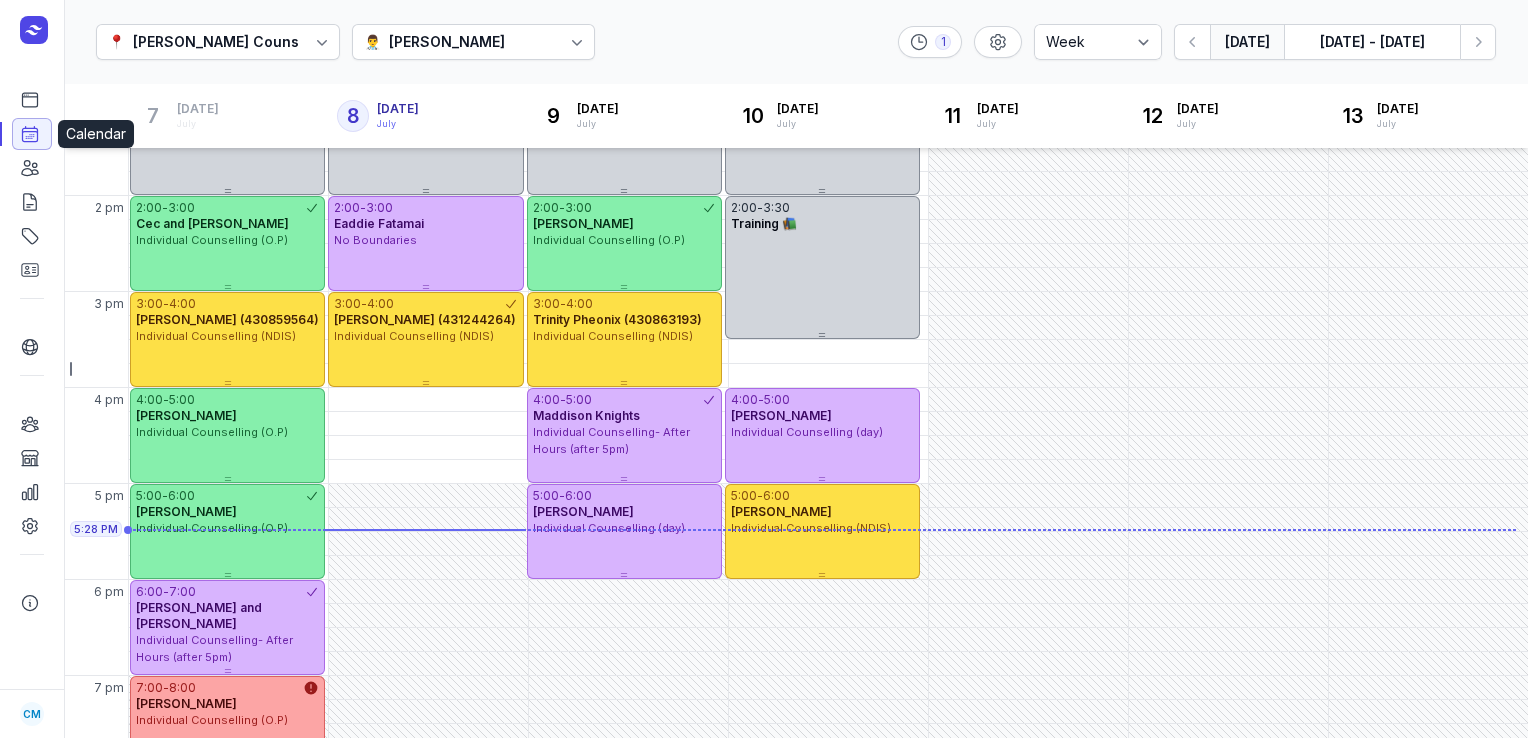 scroll, scrollTop: 561, scrollLeft: 0, axis: vertical 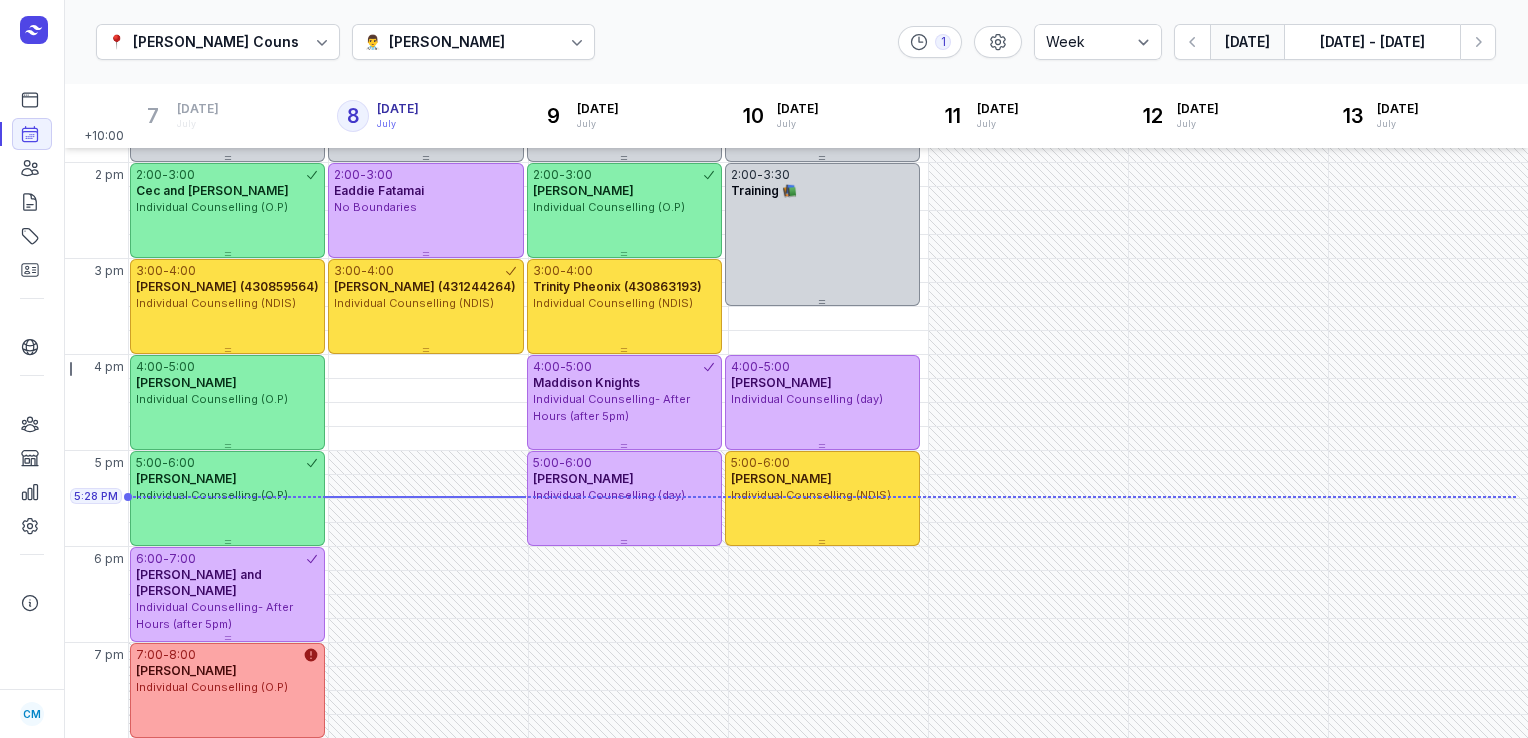 click on "[PERSON_NAME]" at bounding box center (447, 42) 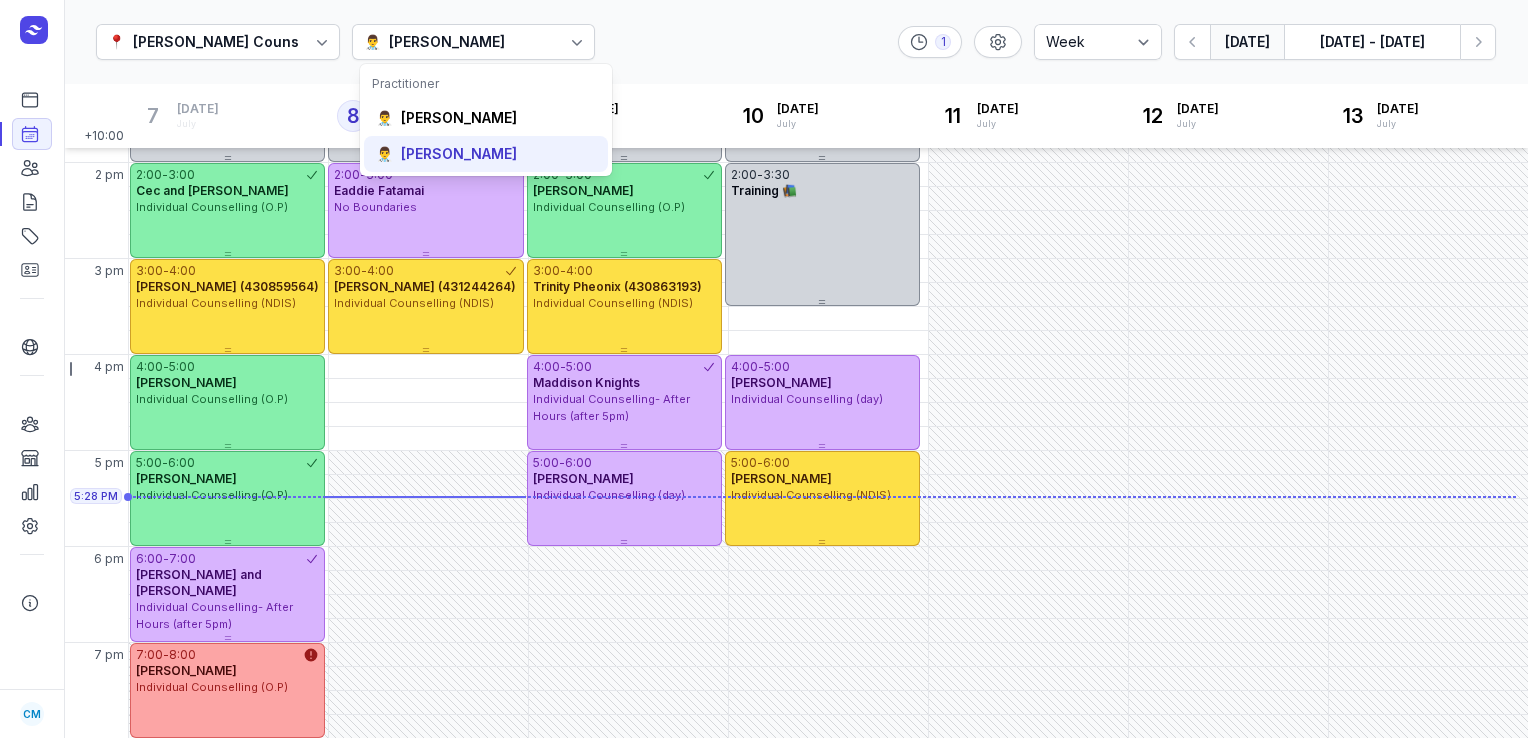 click on "[PERSON_NAME]" at bounding box center [459, 154] 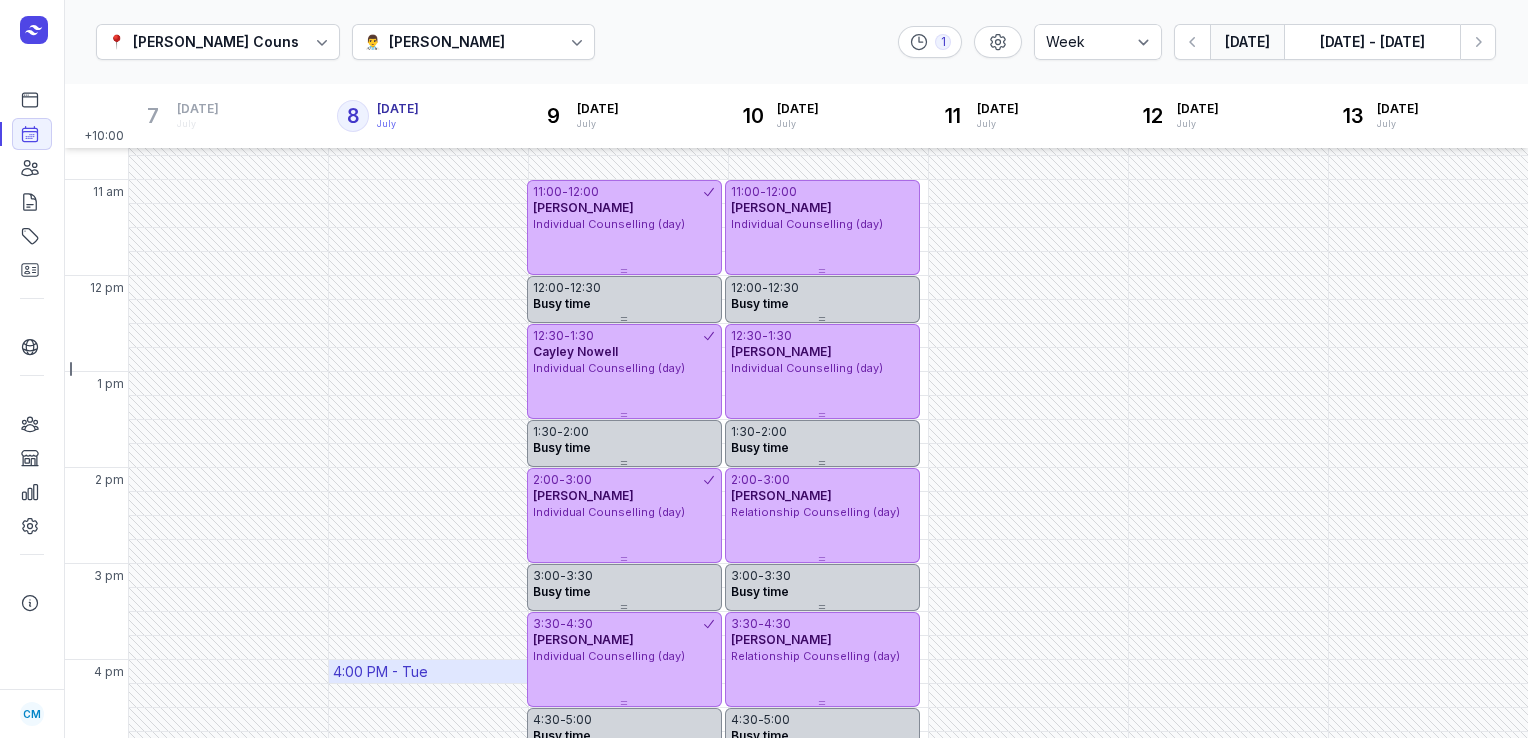 scroll, scrollTop: 250, scrollLeft: 0, axis: vertical 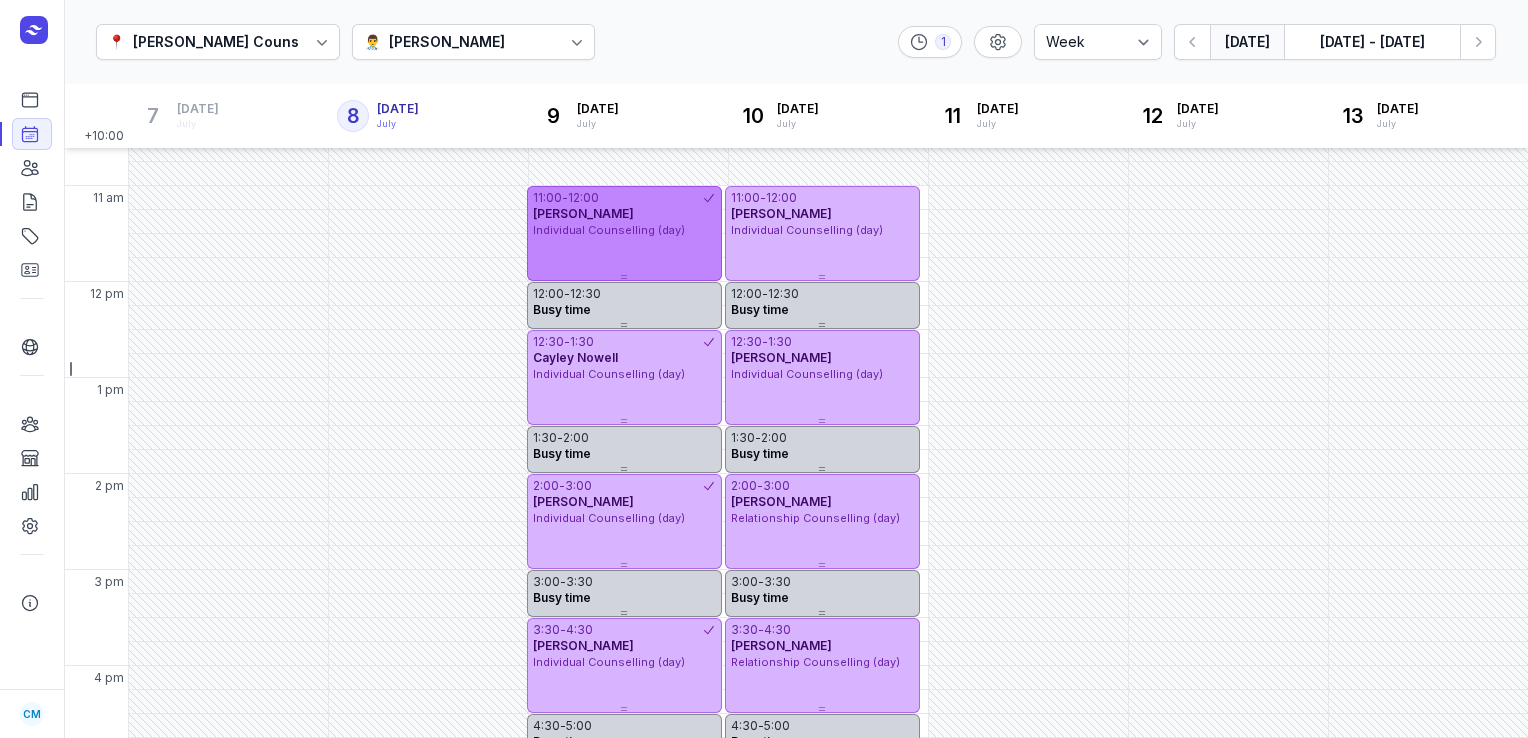click on "Individual Counselling (day)" at bounding box center (624, 230) 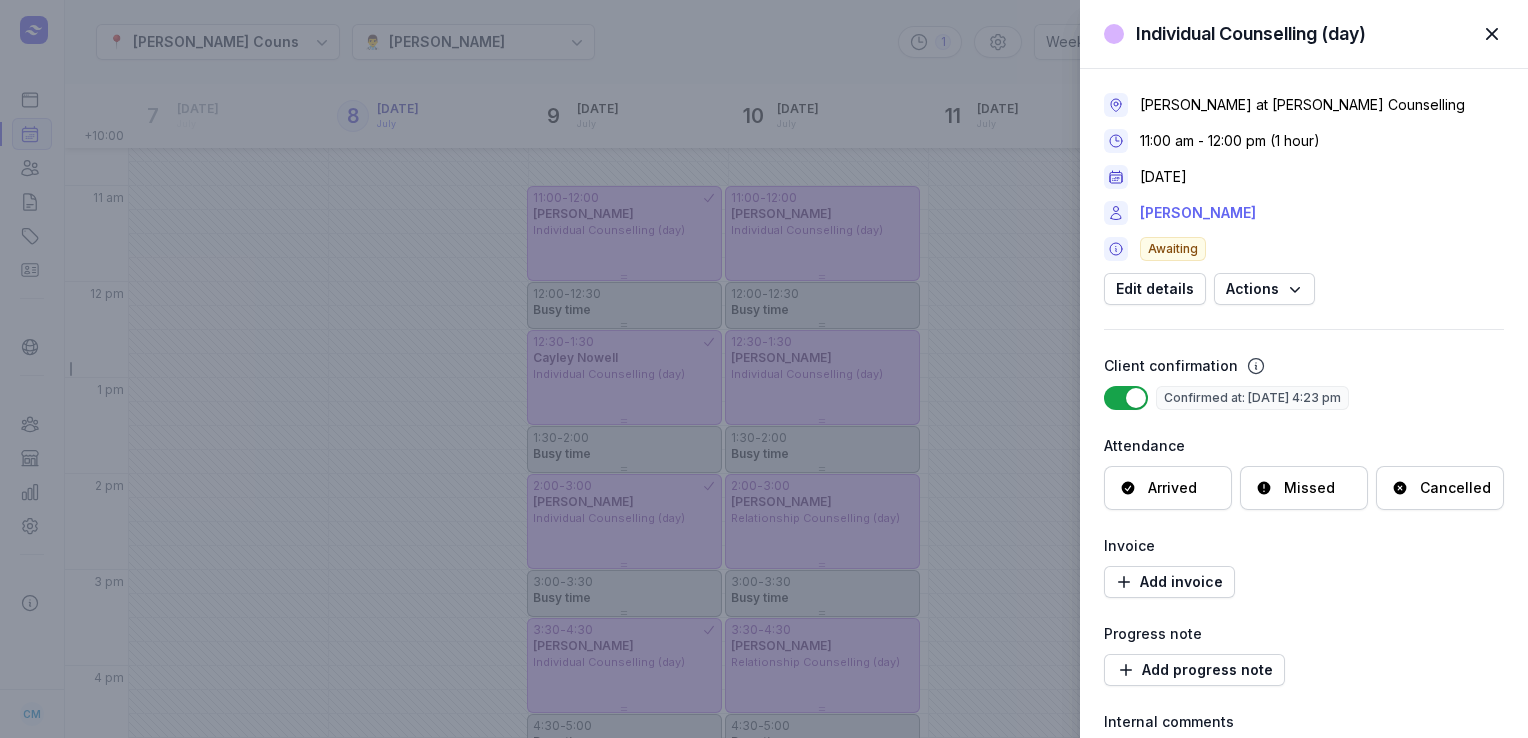 click on "[PERSON_NAME]" at bounding box center (1198, 213) 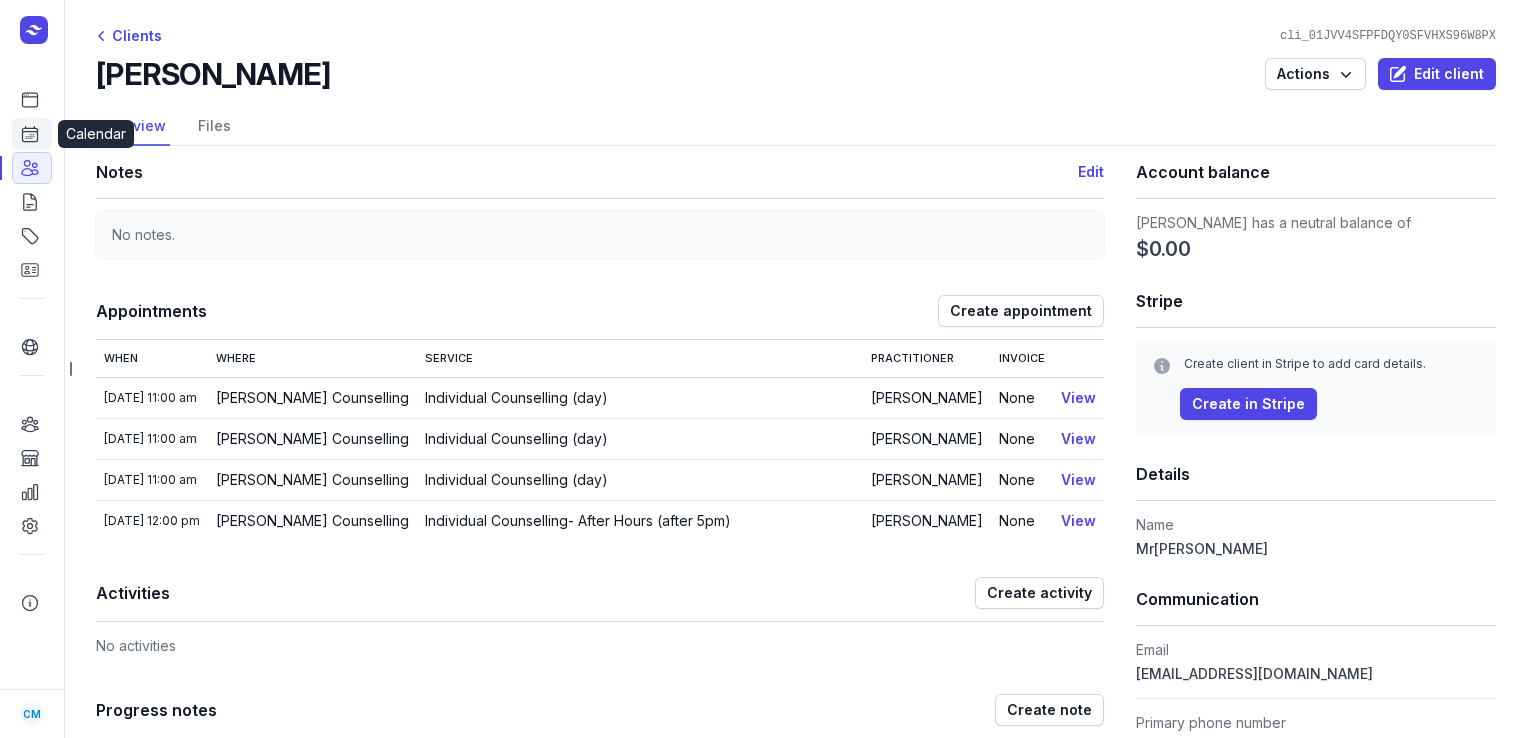 click 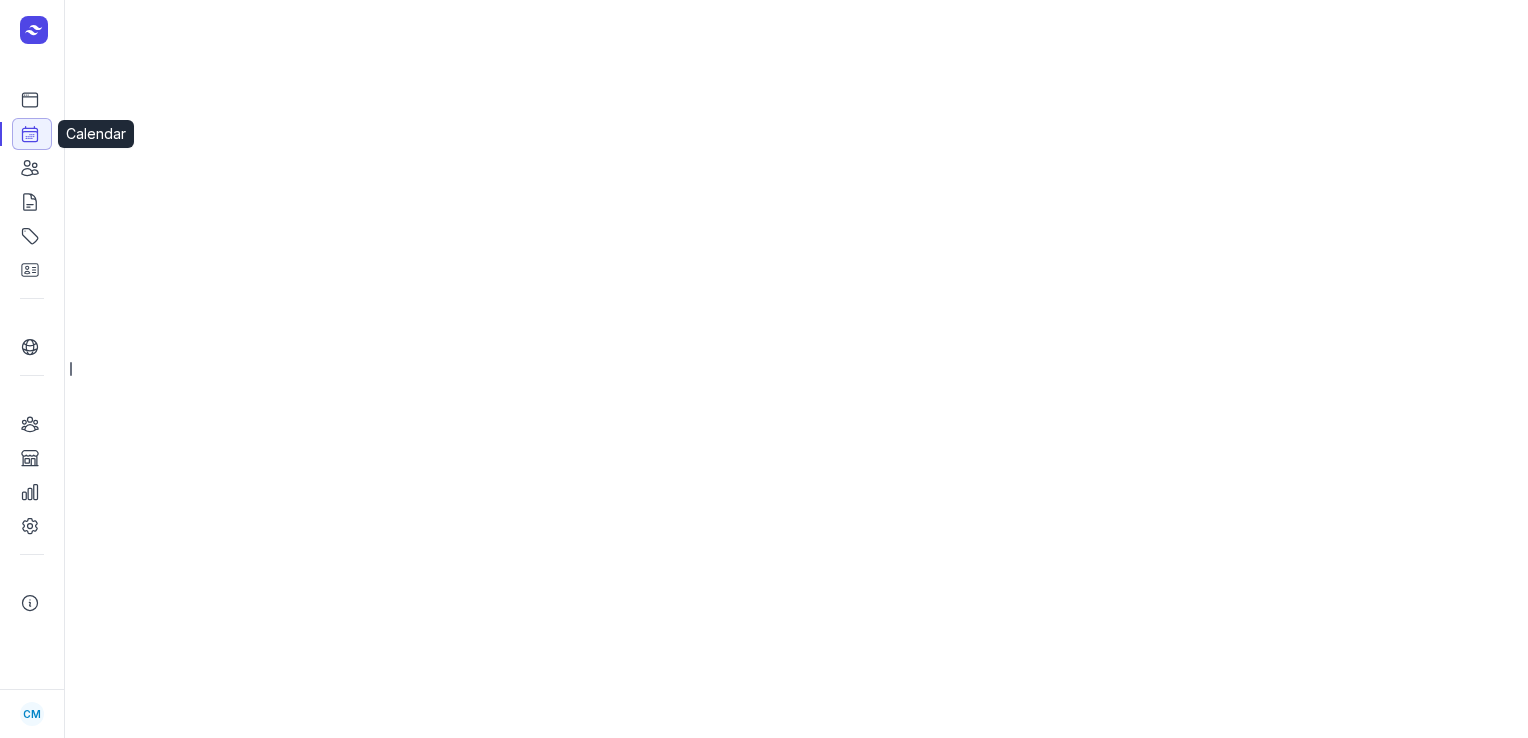 select on "week" 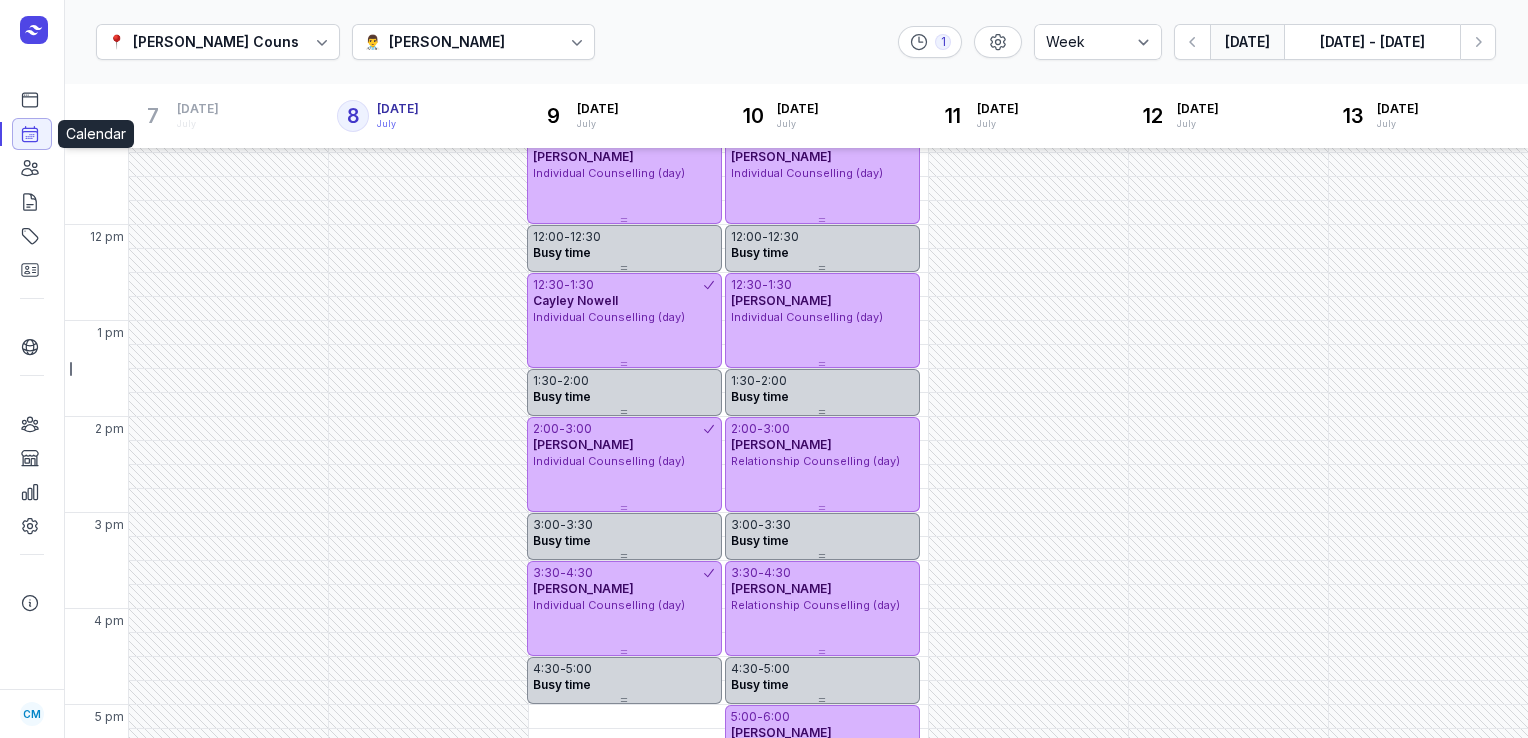 scroll, scrollTop: 561, scrollLeft: 0, axis: vertical 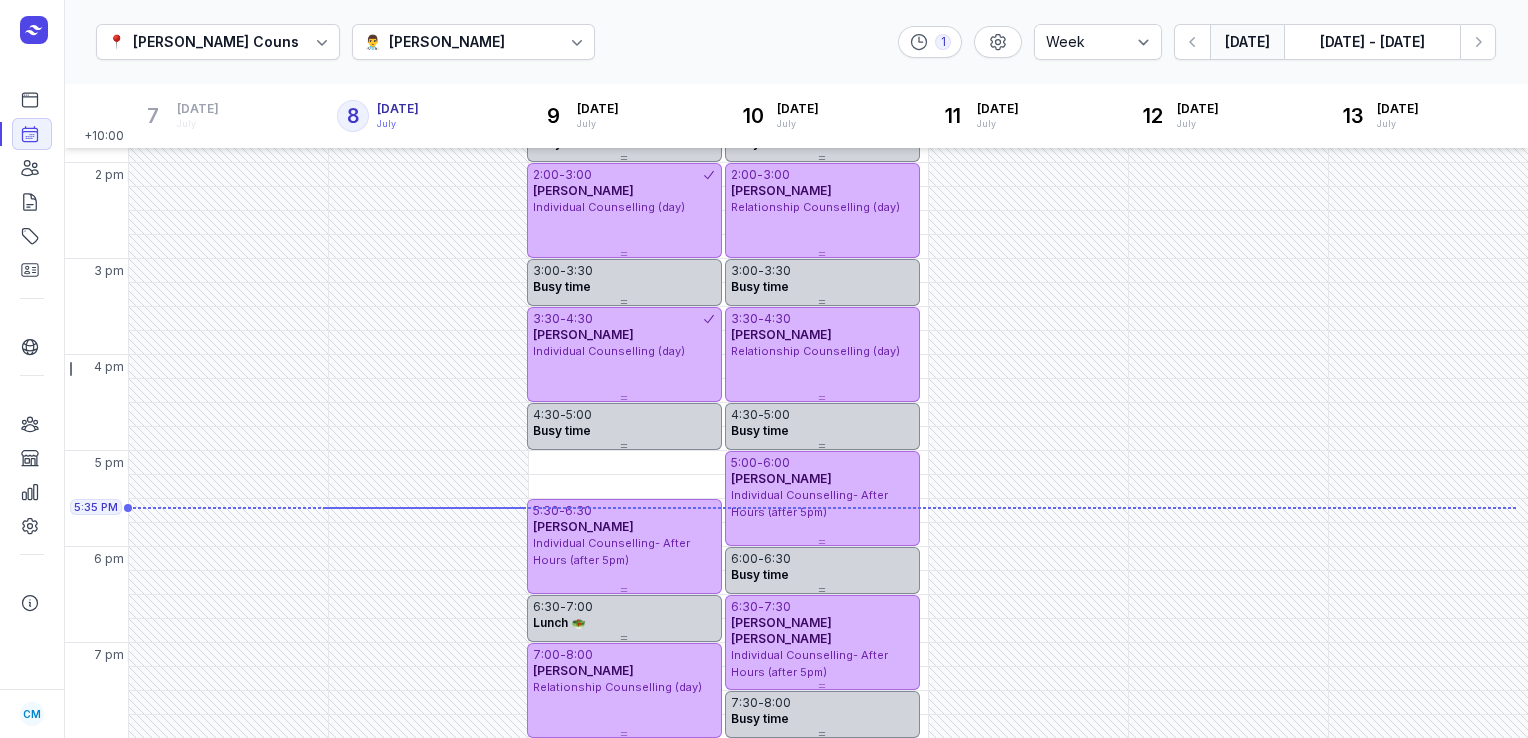 click on "[PERSON_NAME]" at bounding box center [447, 42] 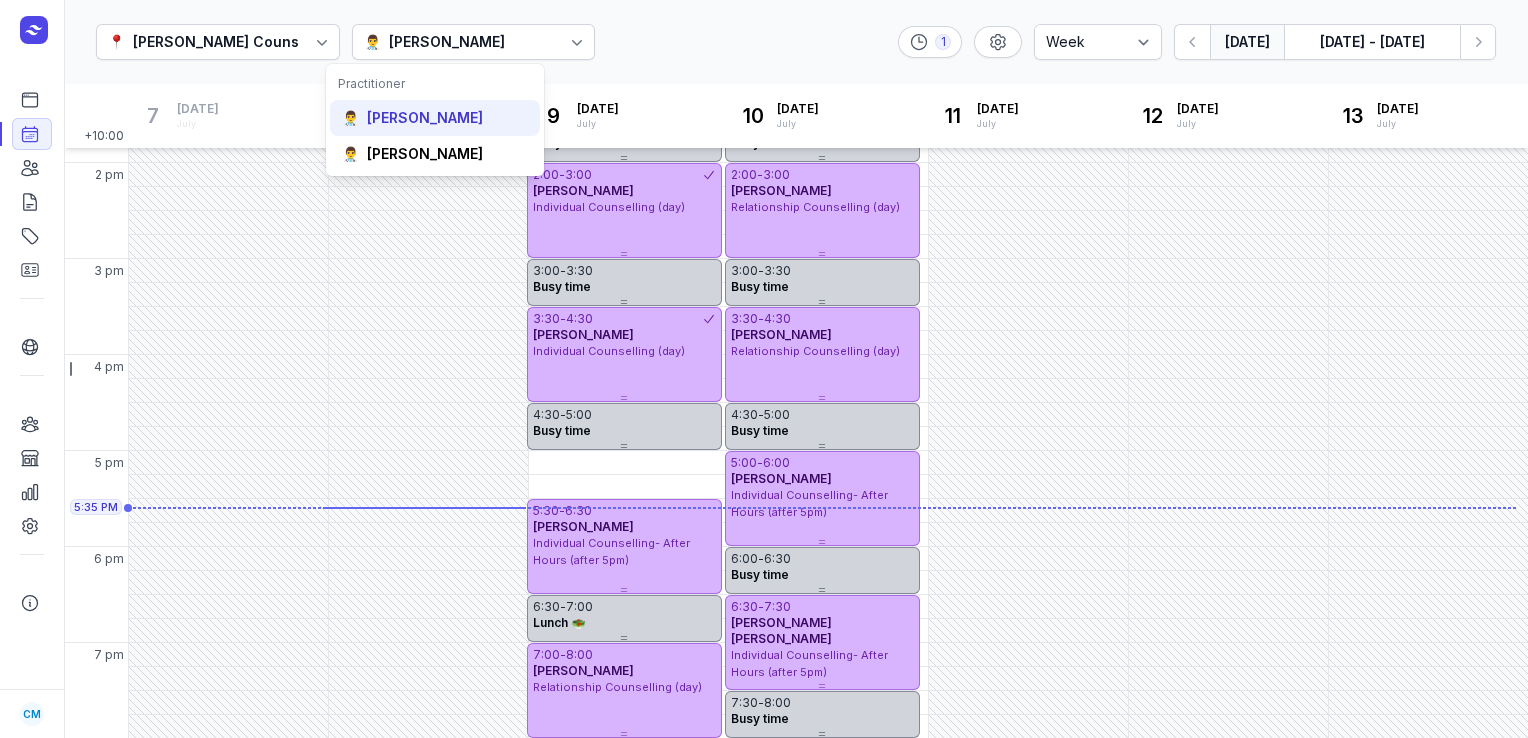 click on "[PERSON_NAME]" at bounding box center [425, 118] 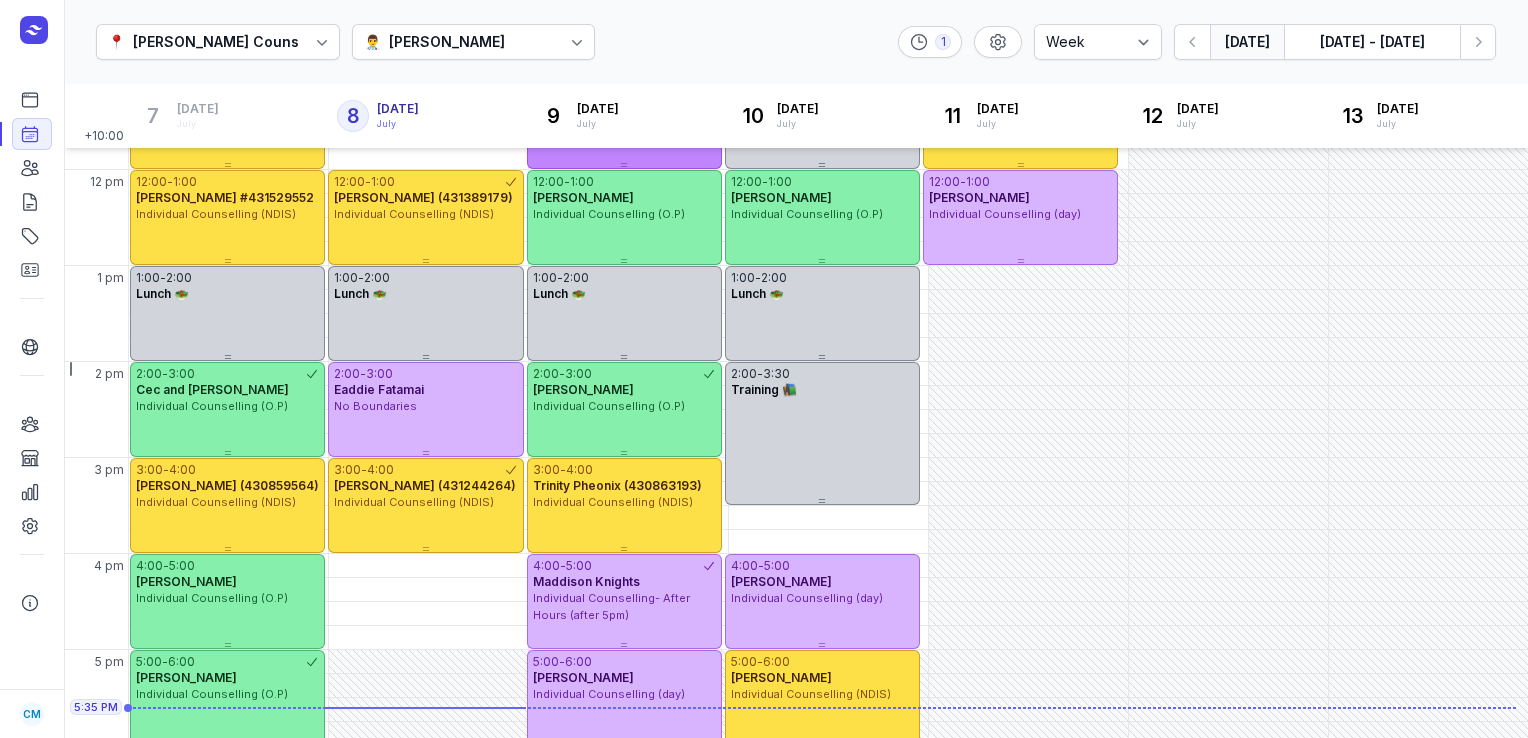 scroll, scrollTop: 0, scrollLeft: 0, axis: both 